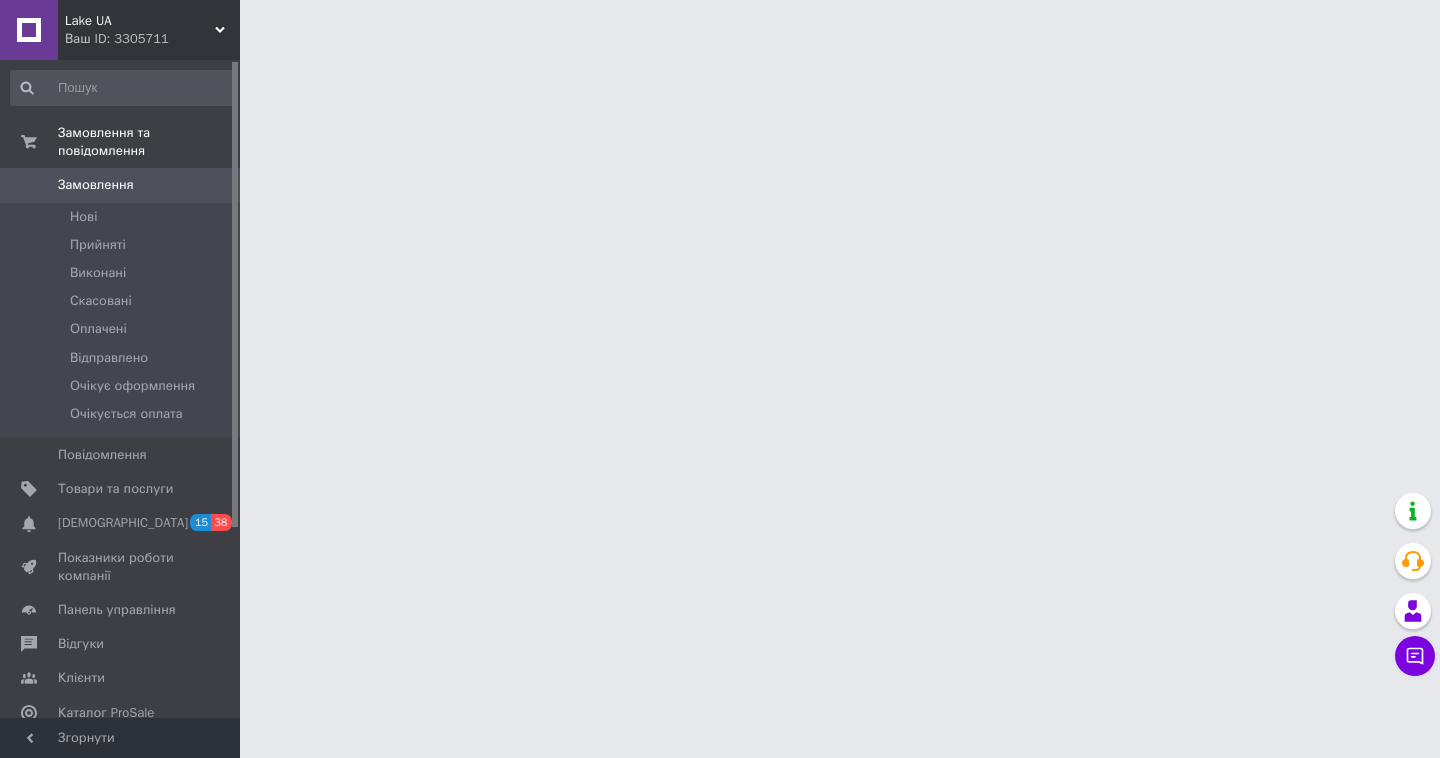 scroll, scrollTop: 0, scrollLeft: 0, axis: both 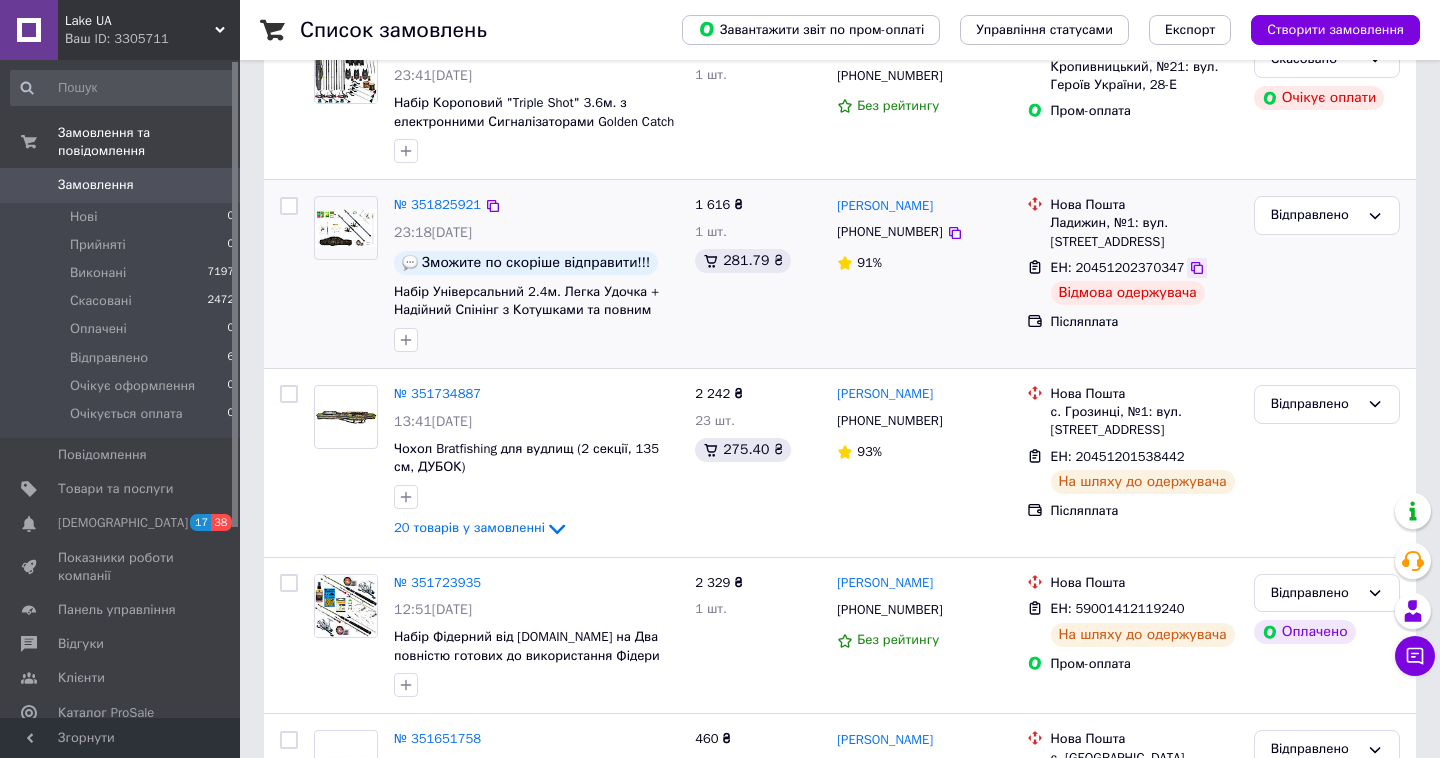 click 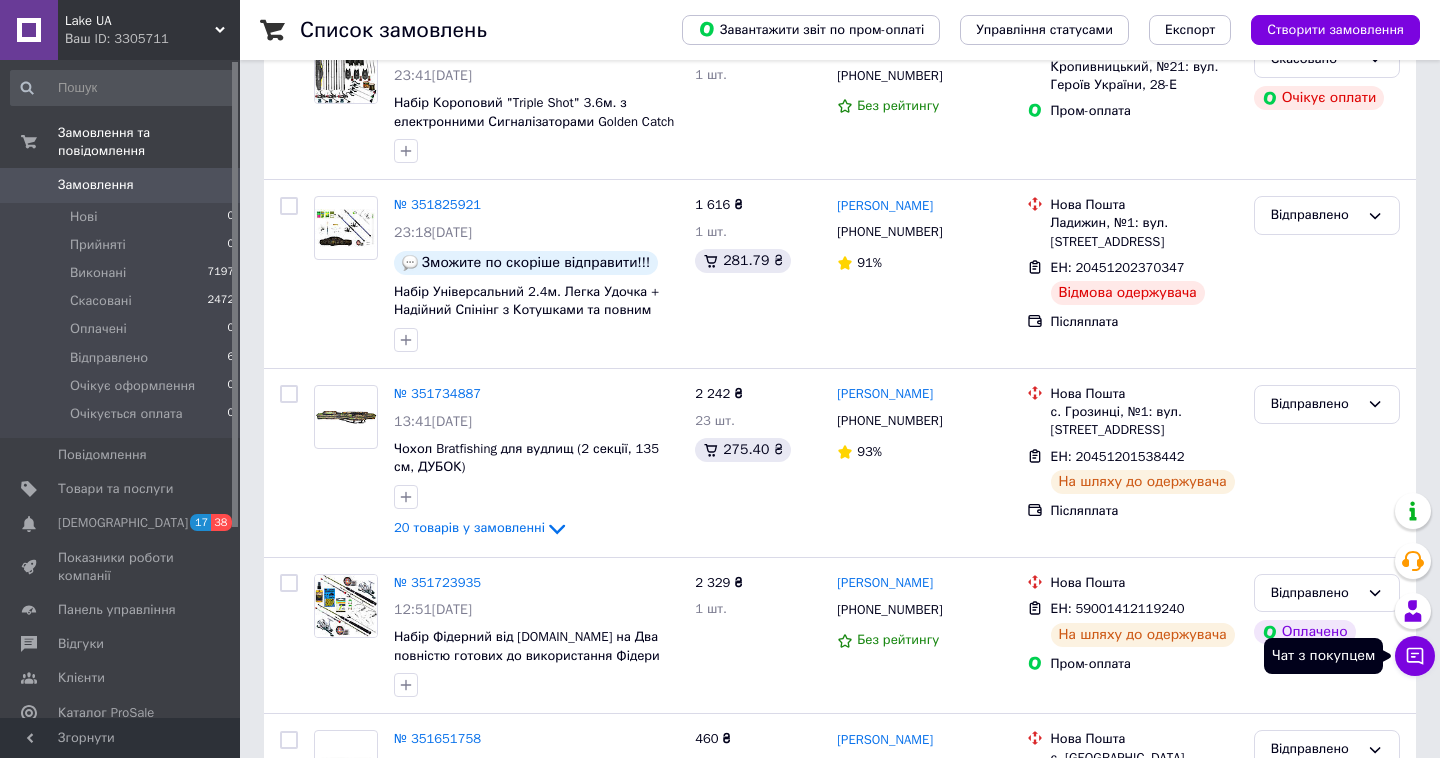 click 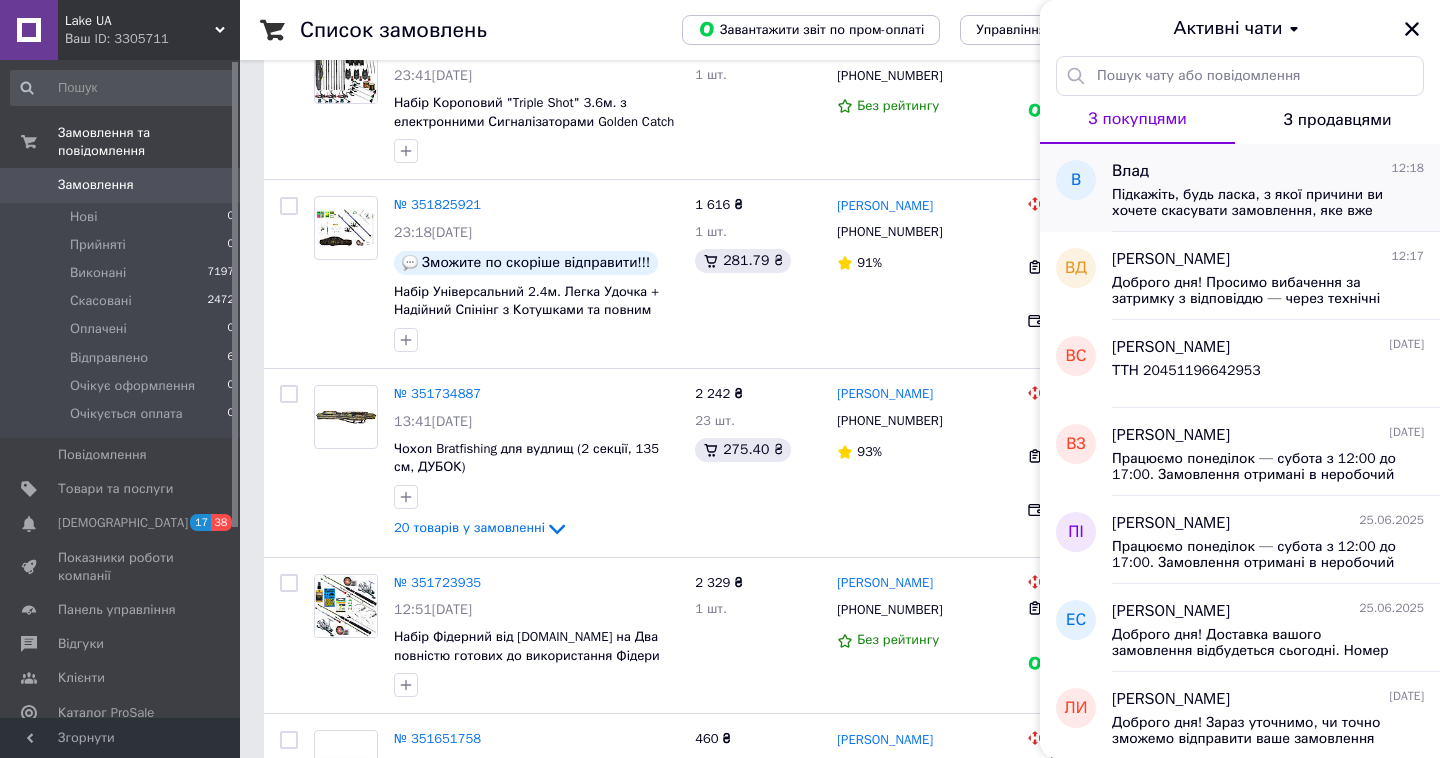 click on "Підкажіть, будь ласка, з якої причини ви хочете скасувати замовлення, яке вже було відправлено?
Можливо, ми зможемо вам допомогти або запропонувати рішення" at bounding box center (1254, 203) 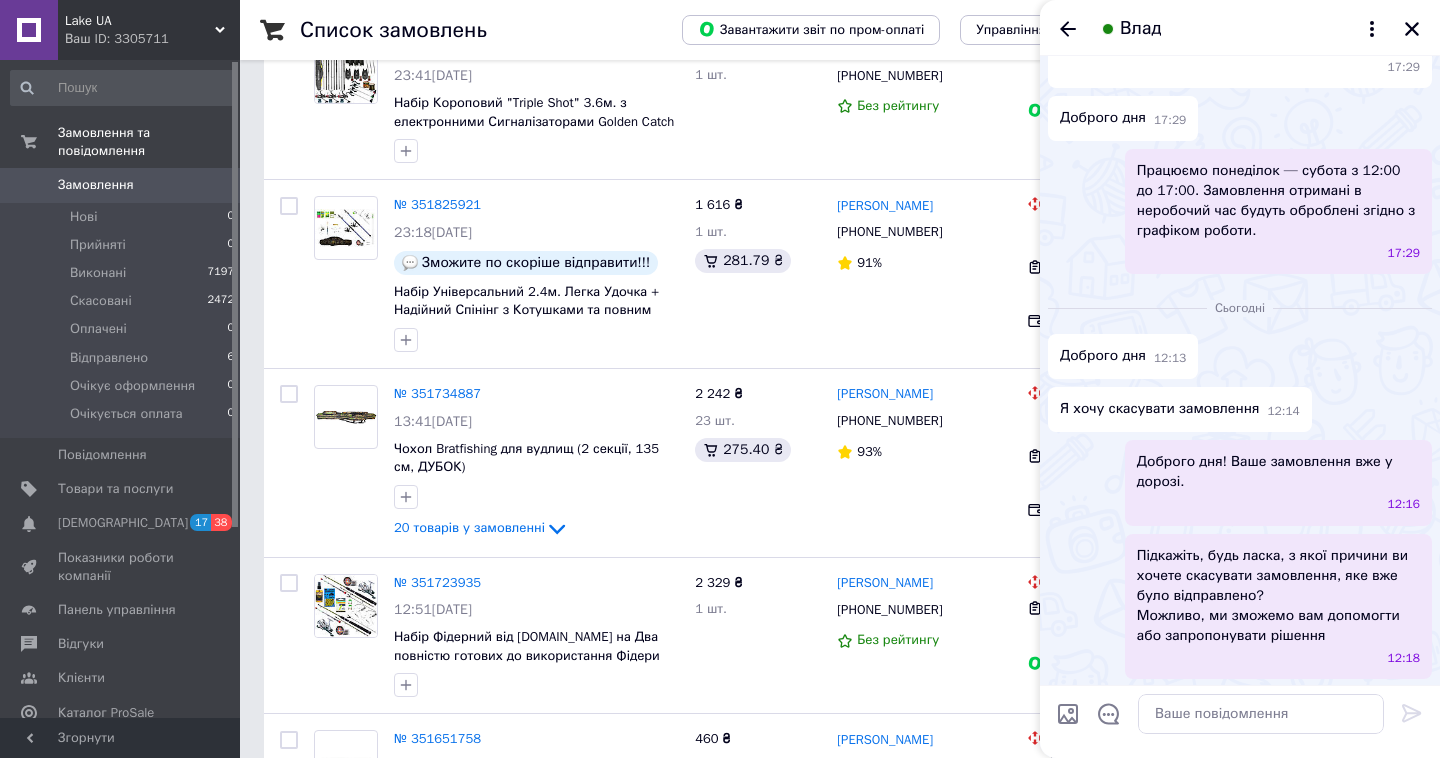 scroll, scrollTop: 355, scrollLeft: 0, axis: vertical 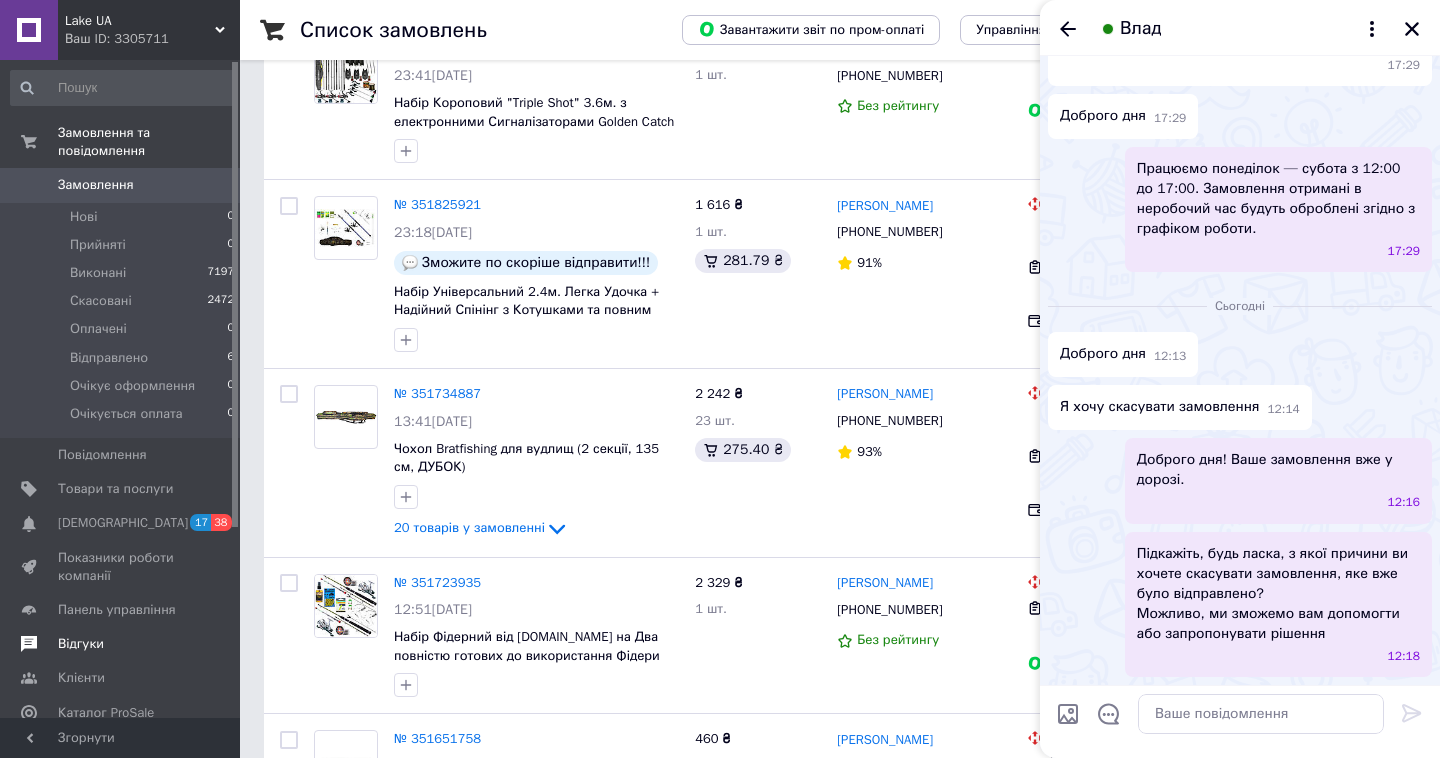 click on "Відгуки" at bounding box center (81, 644) 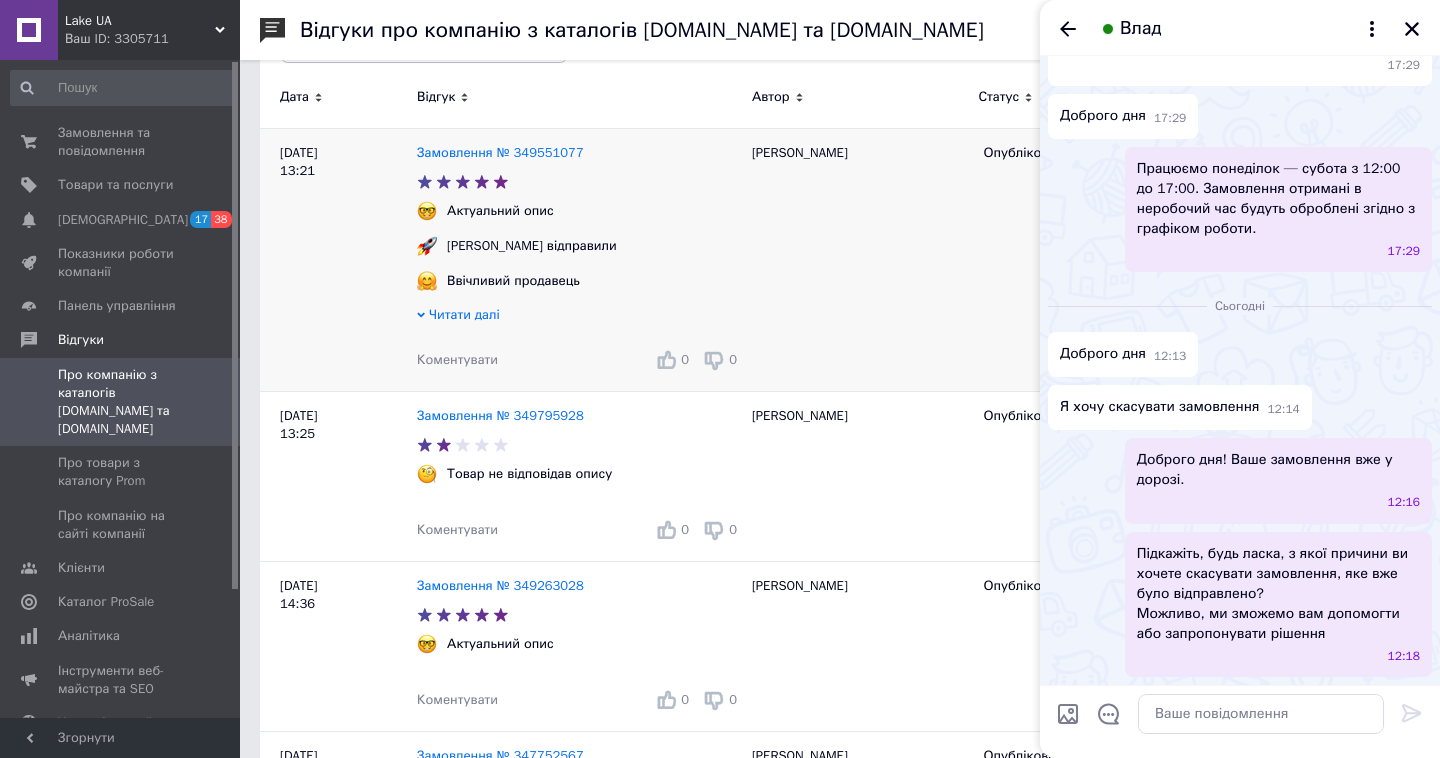 scroll, scrollTop: 320, scrollLeft: 0, axis: vertical 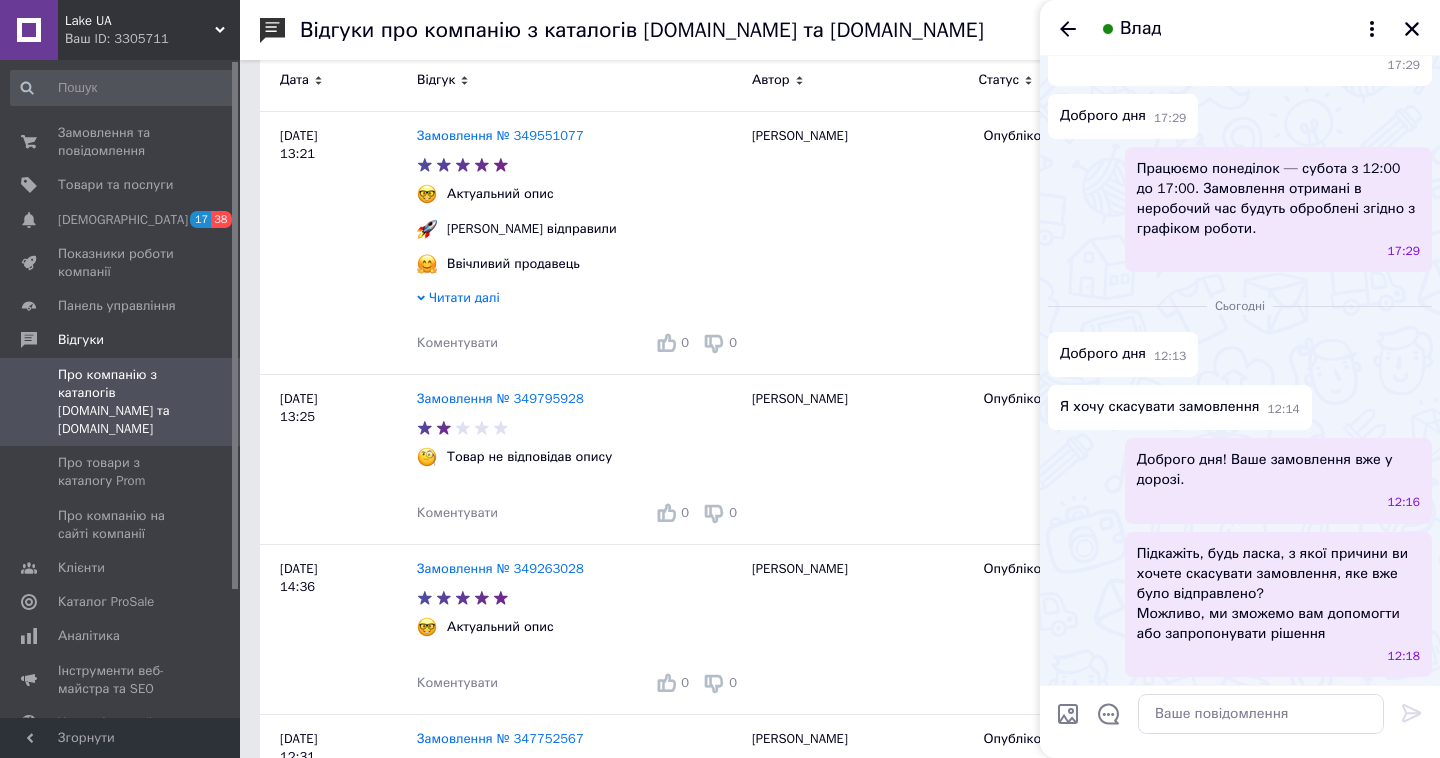 click on "Підкажіть, будь ласка, з якої причини ви хочете скасувати замовлення, яке вже було відправлено? Можливо, ми зможемо вам допомогти або запропонувати рішення" at bounding box center (1278, 594) 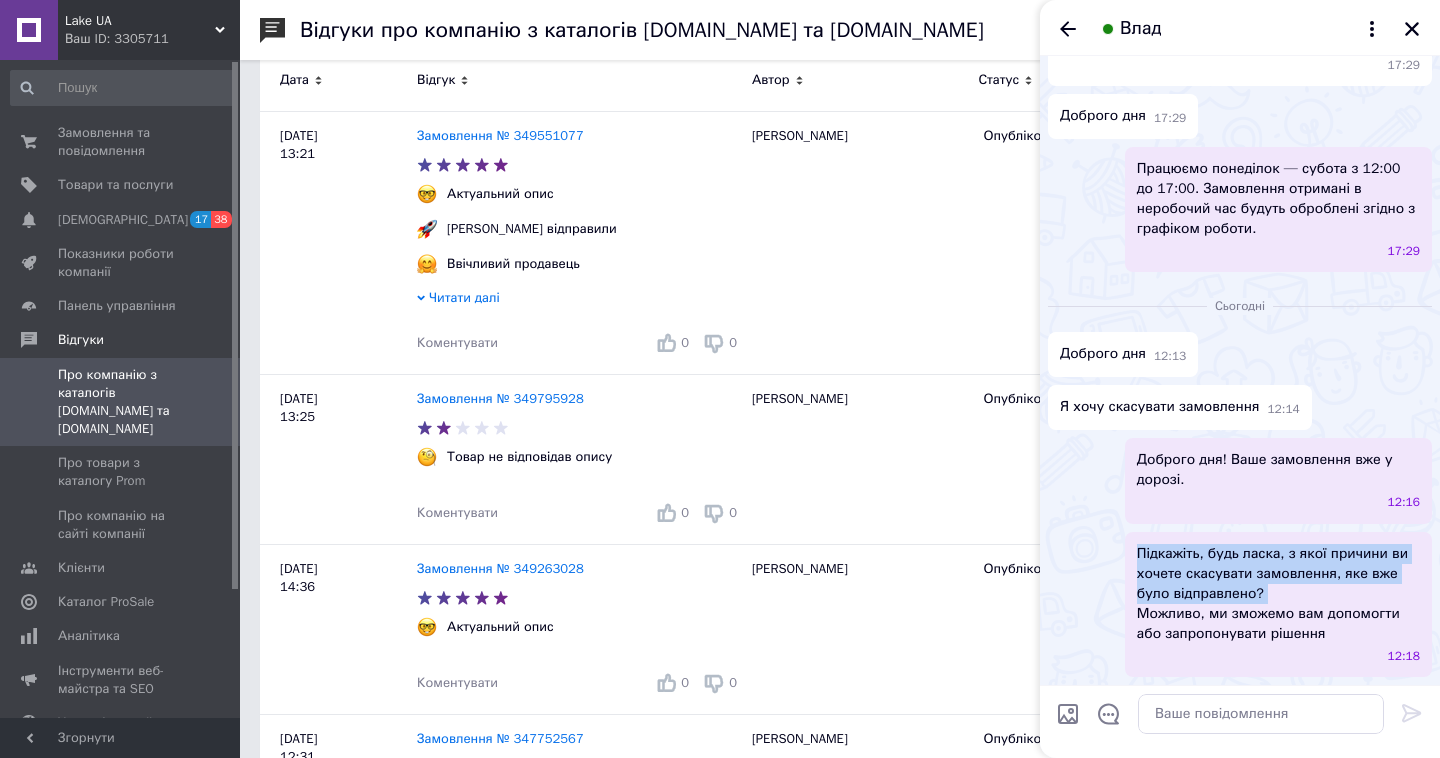 click on "Підкажіть, будь ласка, з якої причини ви хочете скасувати замовлення, яке вже було відправлено? Можливо, ми зможемо вам допомогти або запропонувати рішення" at bounding box center [1278, 594] 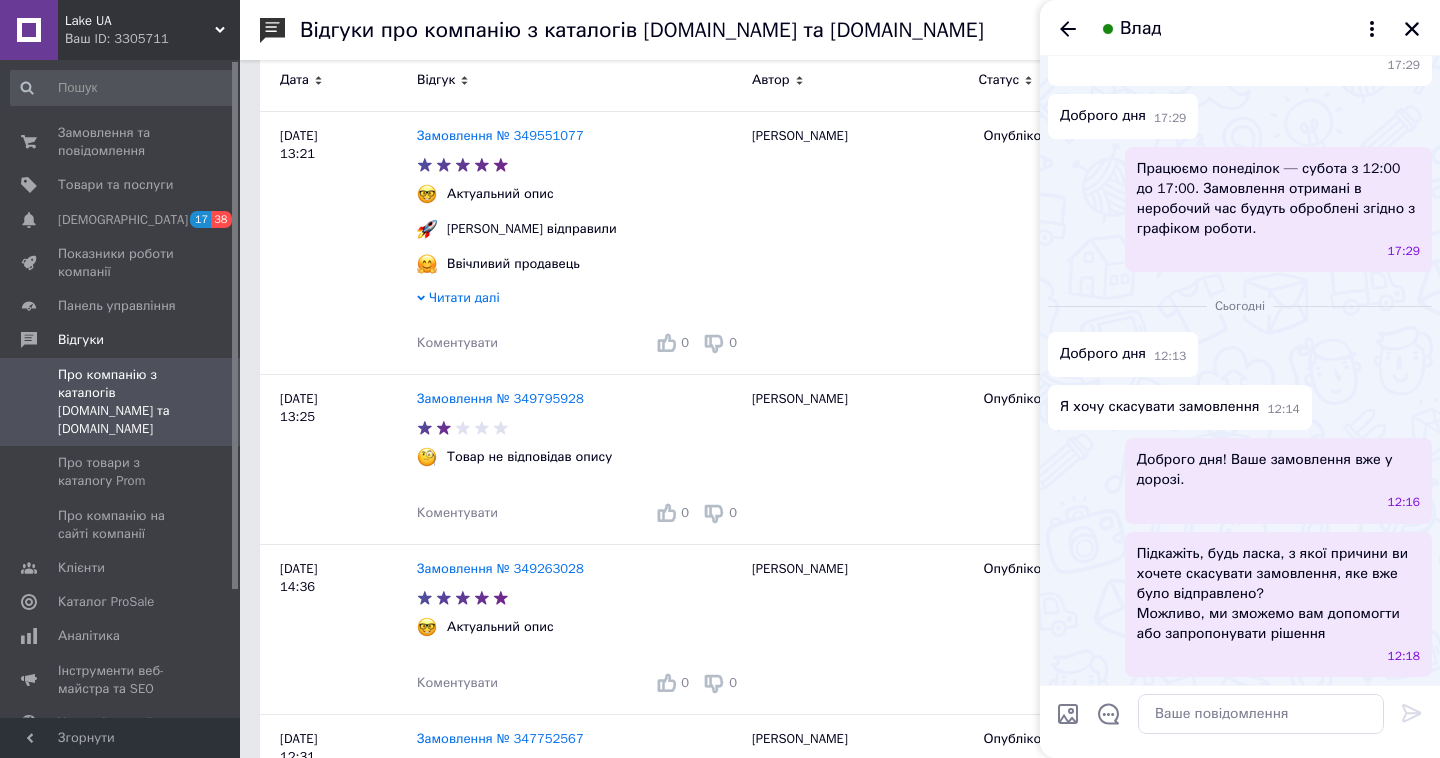 click on "Підкажіть, будь ласка, з якої причини ви хочете скасувати замовлення, яке вже було відправлено? Можливо, ми зможемо вам допомогти або запропонувати рішення" at bounding box center (1278, 594) 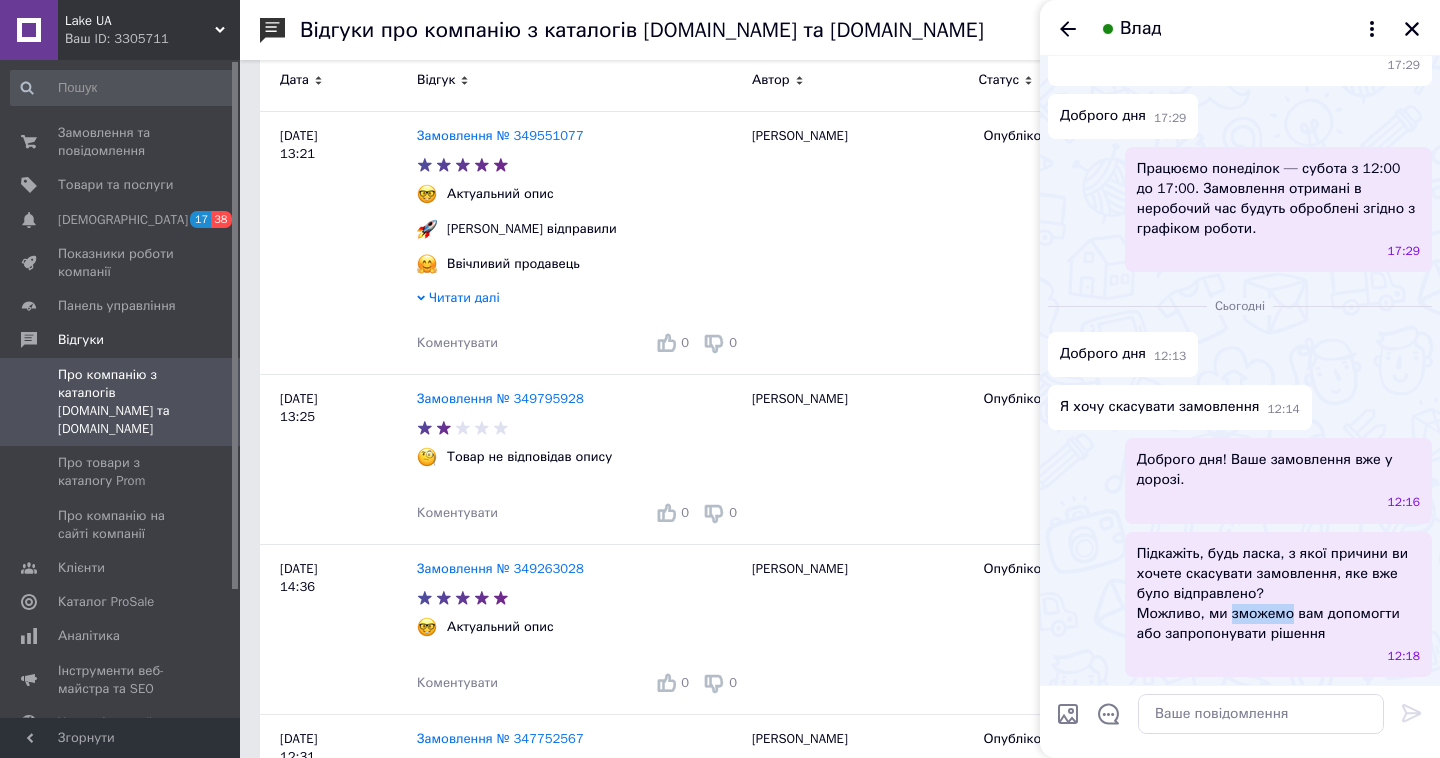 click on "Підкажіть, будь ласка, з якої причини ви хочете скасувати замовлення, яке вже було відправлено? Можливо, ми зможемо вам допомогти або запропонувати рішення" at bounding box center (1278, 594) 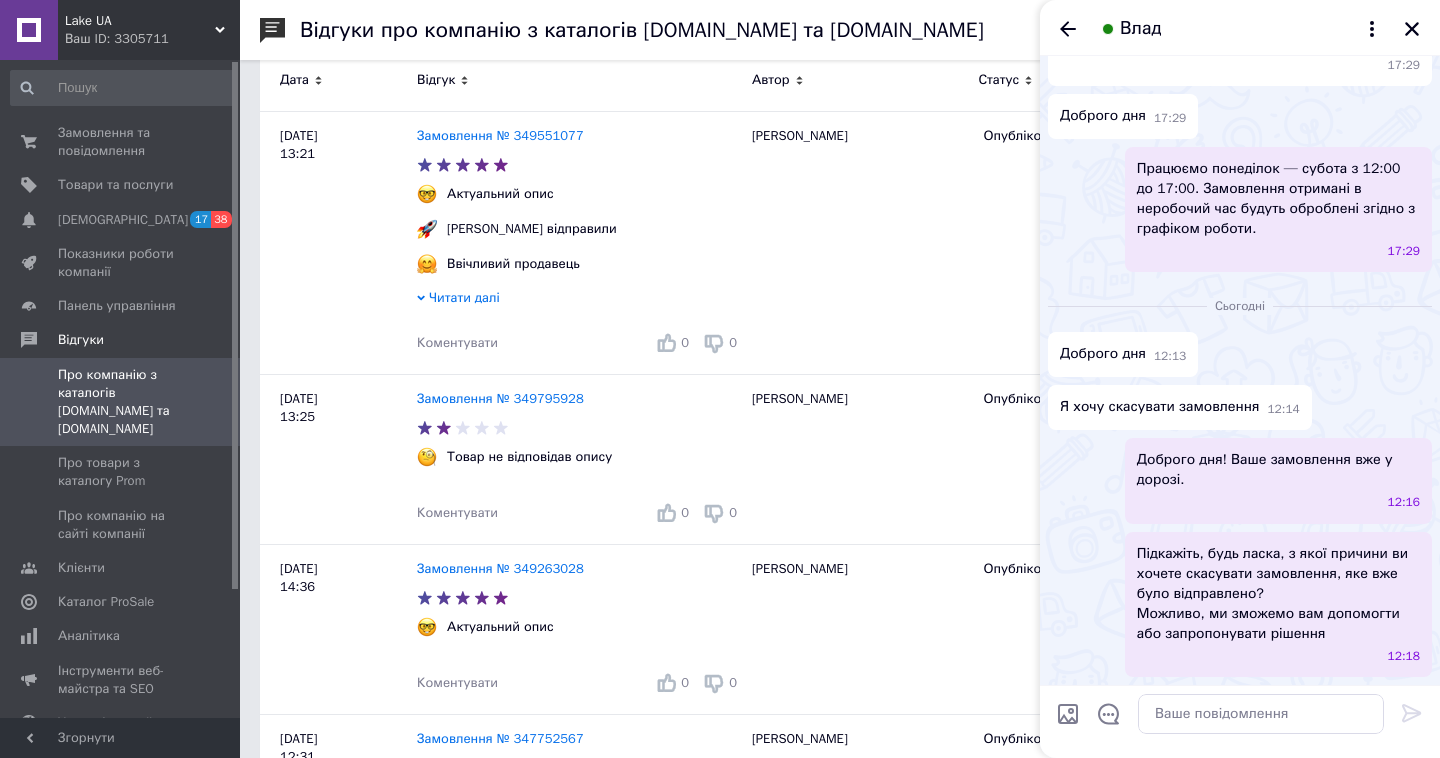 click on "Підкажіть, будь ласка, з якої причини ви хочете скасувати замовлення, яке вже було відправлено? Можливо, ми зможемо вам допомогти або запропонувати рішення" at bounding box center (1278, 594) 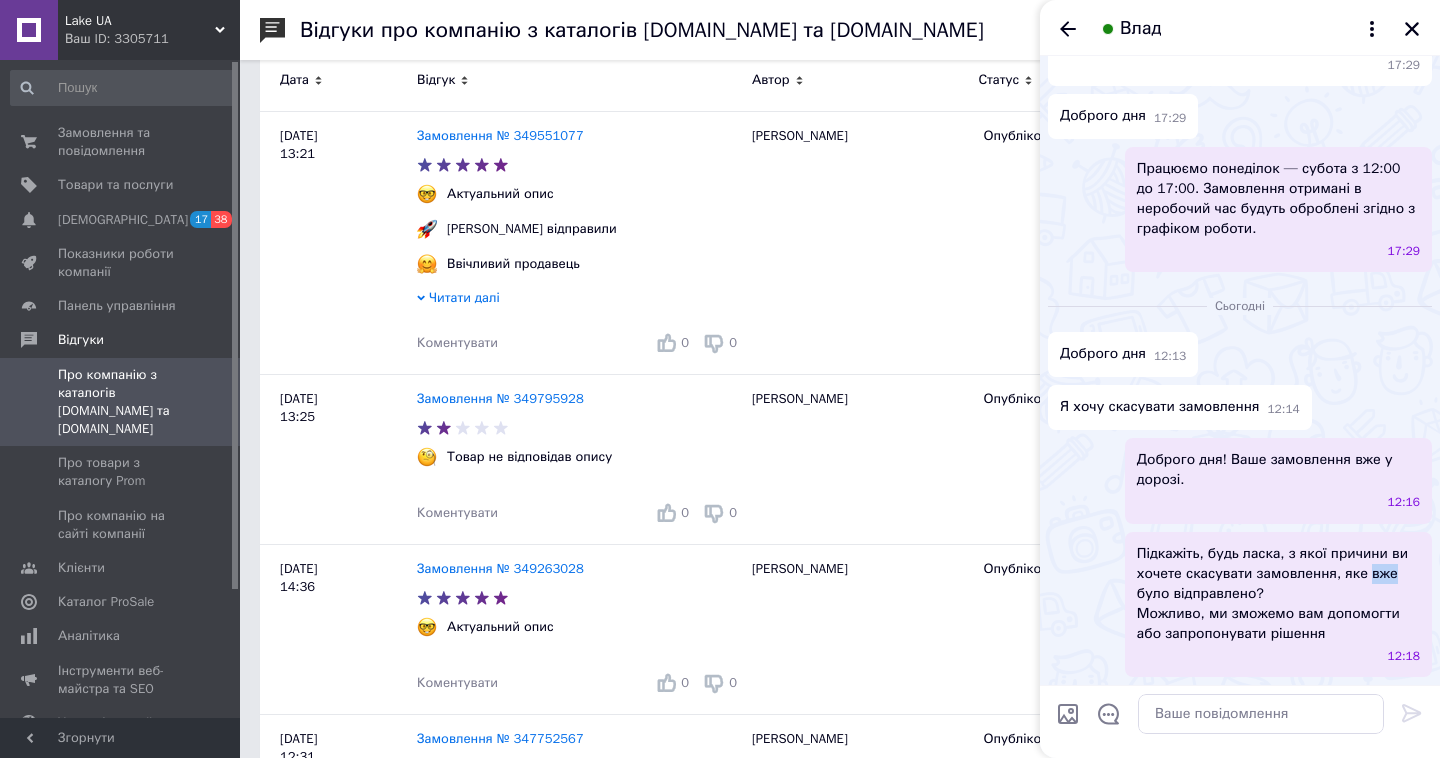 click on "12:18" at bounding box center (1282, 656) 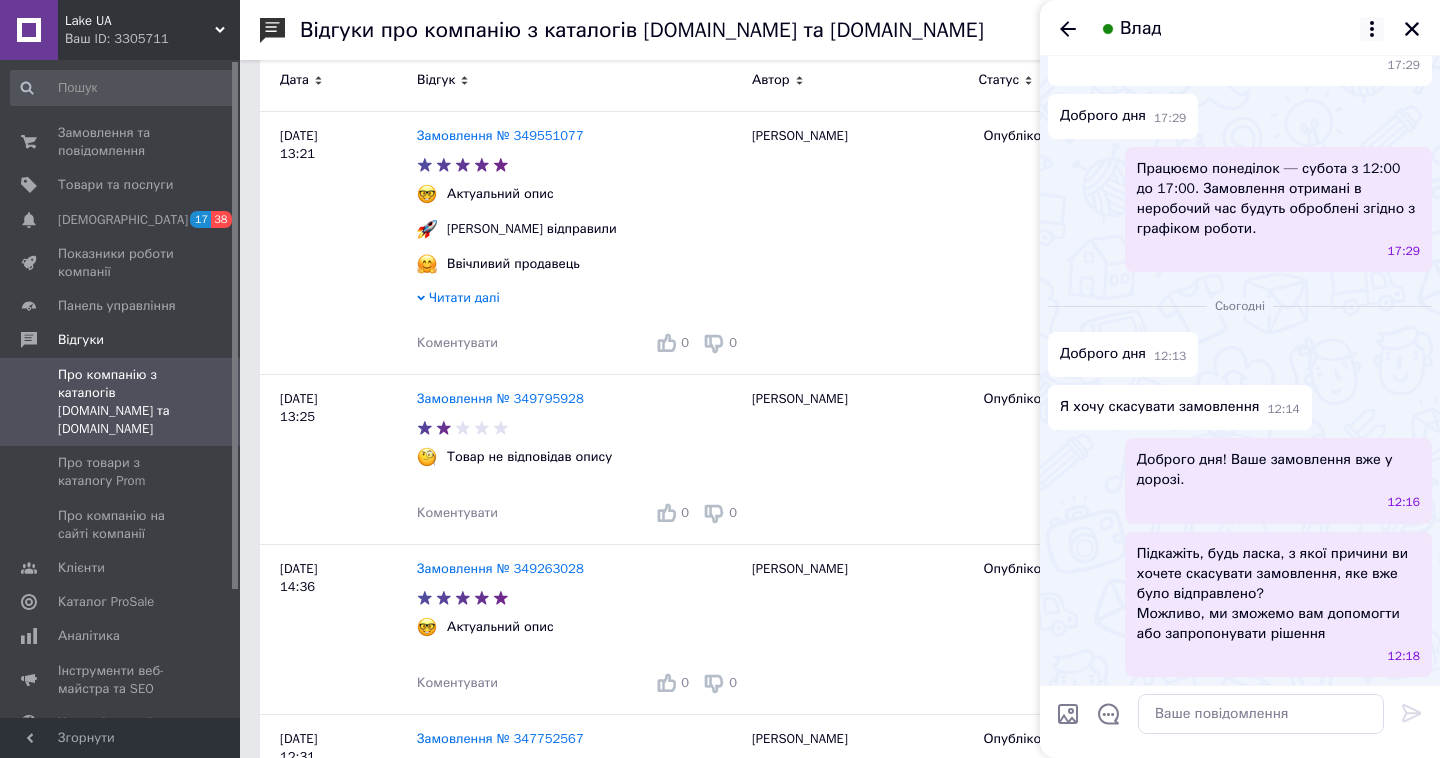 click 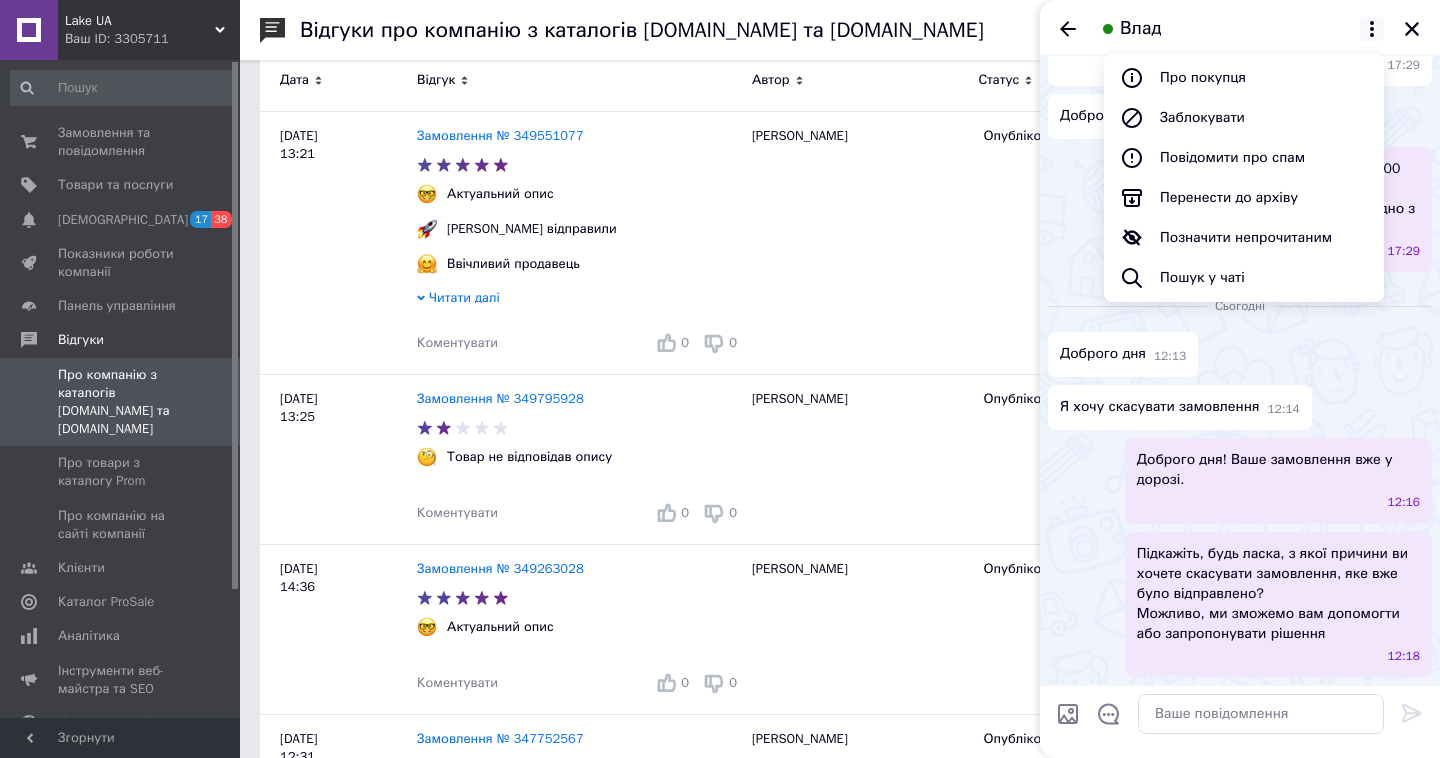 click on "Я хочу скасувати замовлення 12:14" at bounding box center [1240, 407] 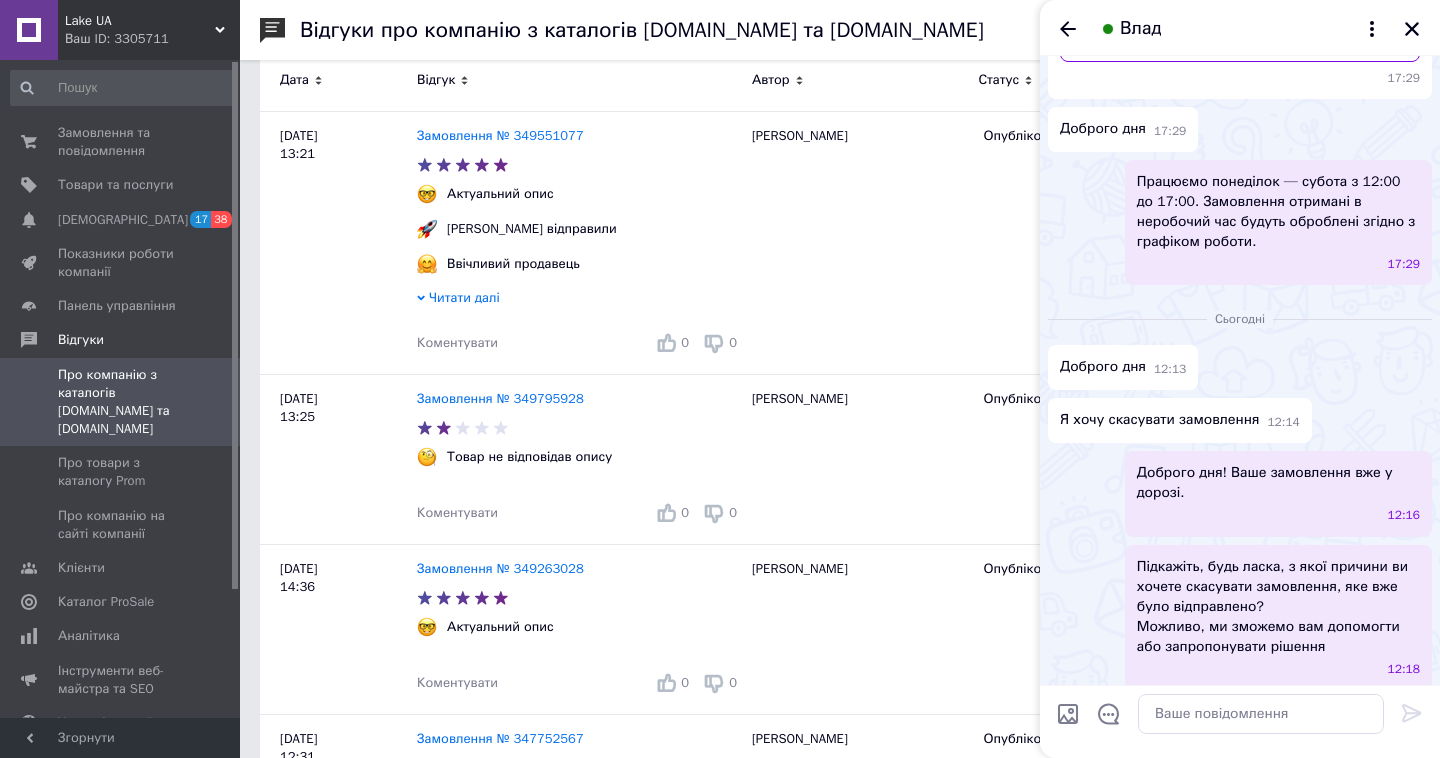 scroll, scrollTop: 355, scrollLeft: 0, axis: vertical 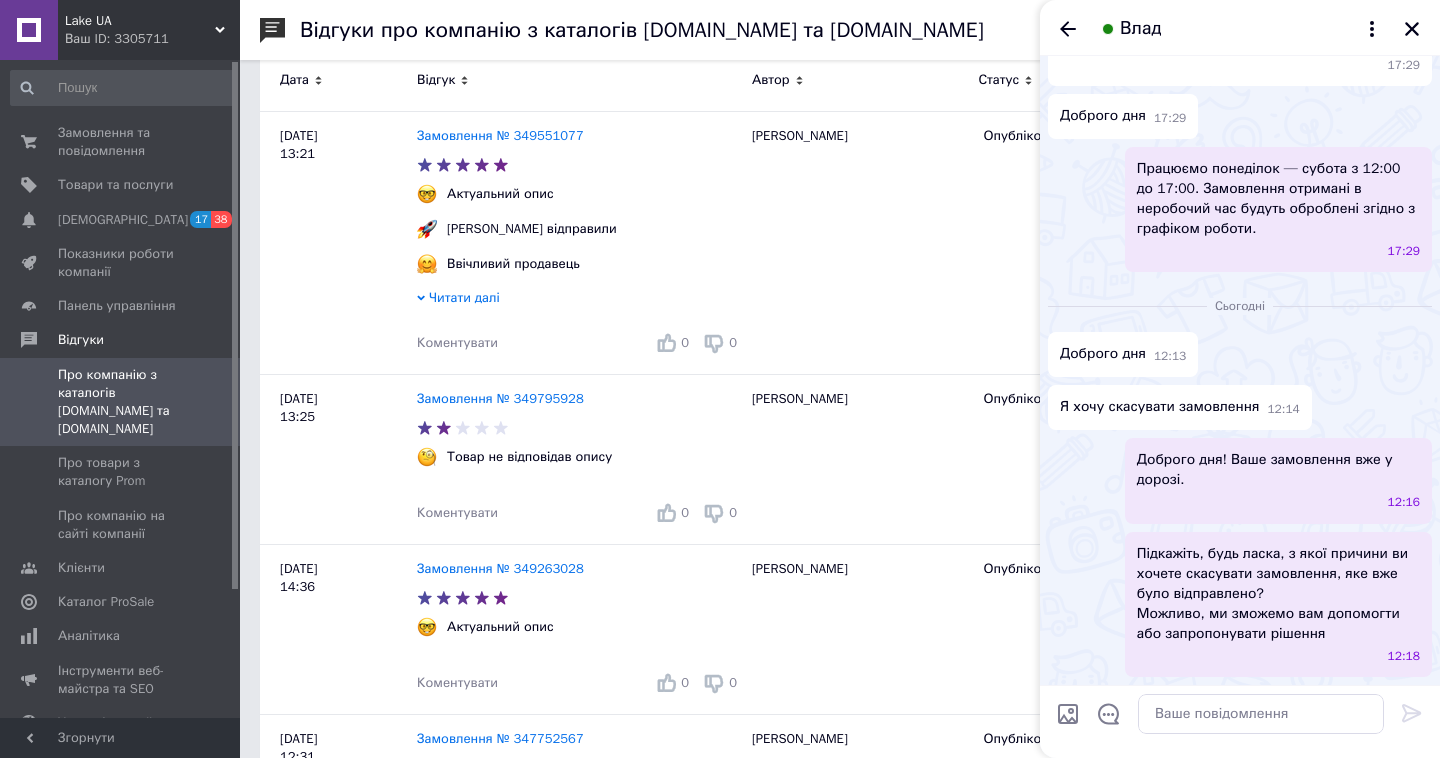 click on "Підкажіть, будь ласка, з якої причини ви хочете скасувати замовлення, яке вже було відправлено? Можливо, ми зможемо вам допомогти або запропонувати рішення 12:18" at bounding box center (1240, 604) 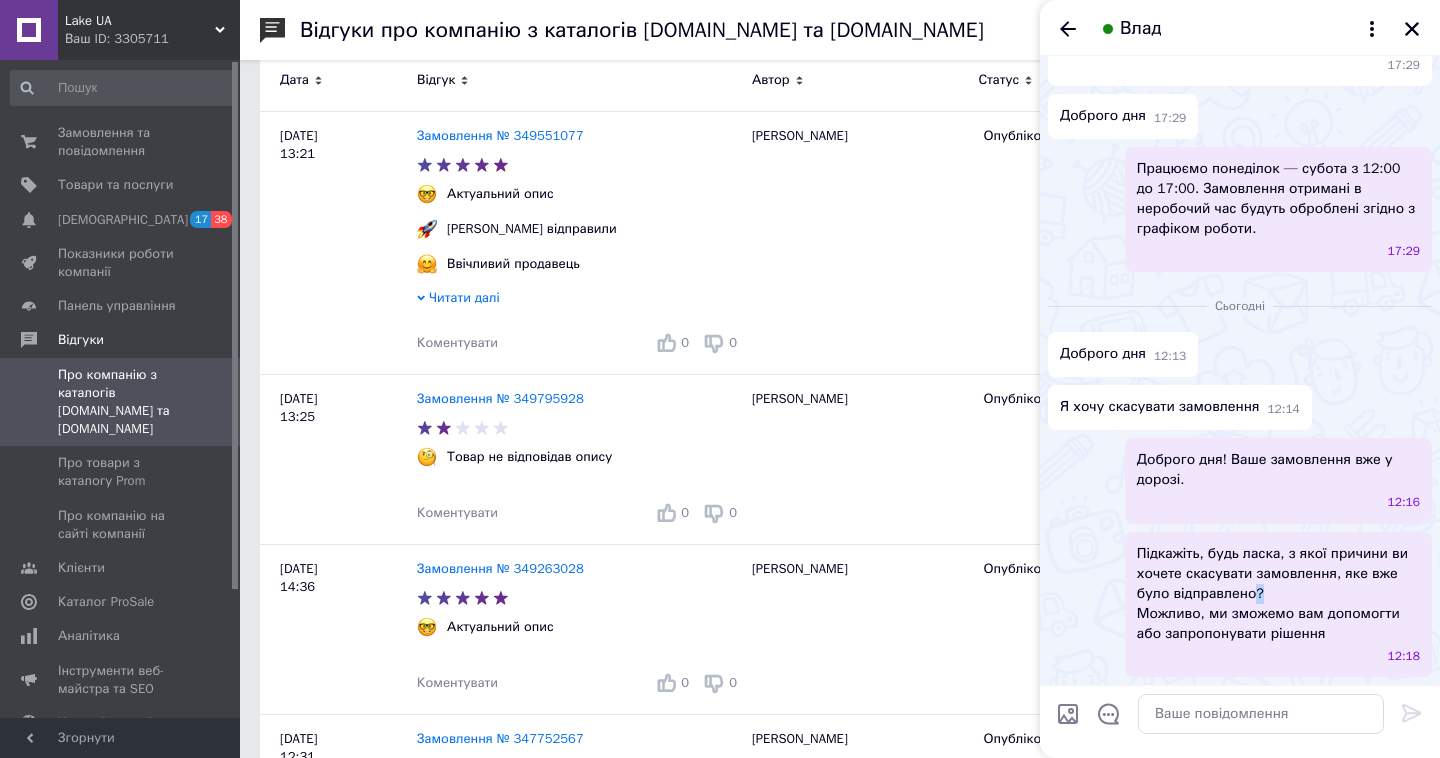 click on "Підкажіть, будь ласка, з якої причини ви хочете скасувати замовлення, яке вже було відправлено? Можливо, ми зможемо вам допомогти або запропонувати рішення" at bounding box center (1278, 594) 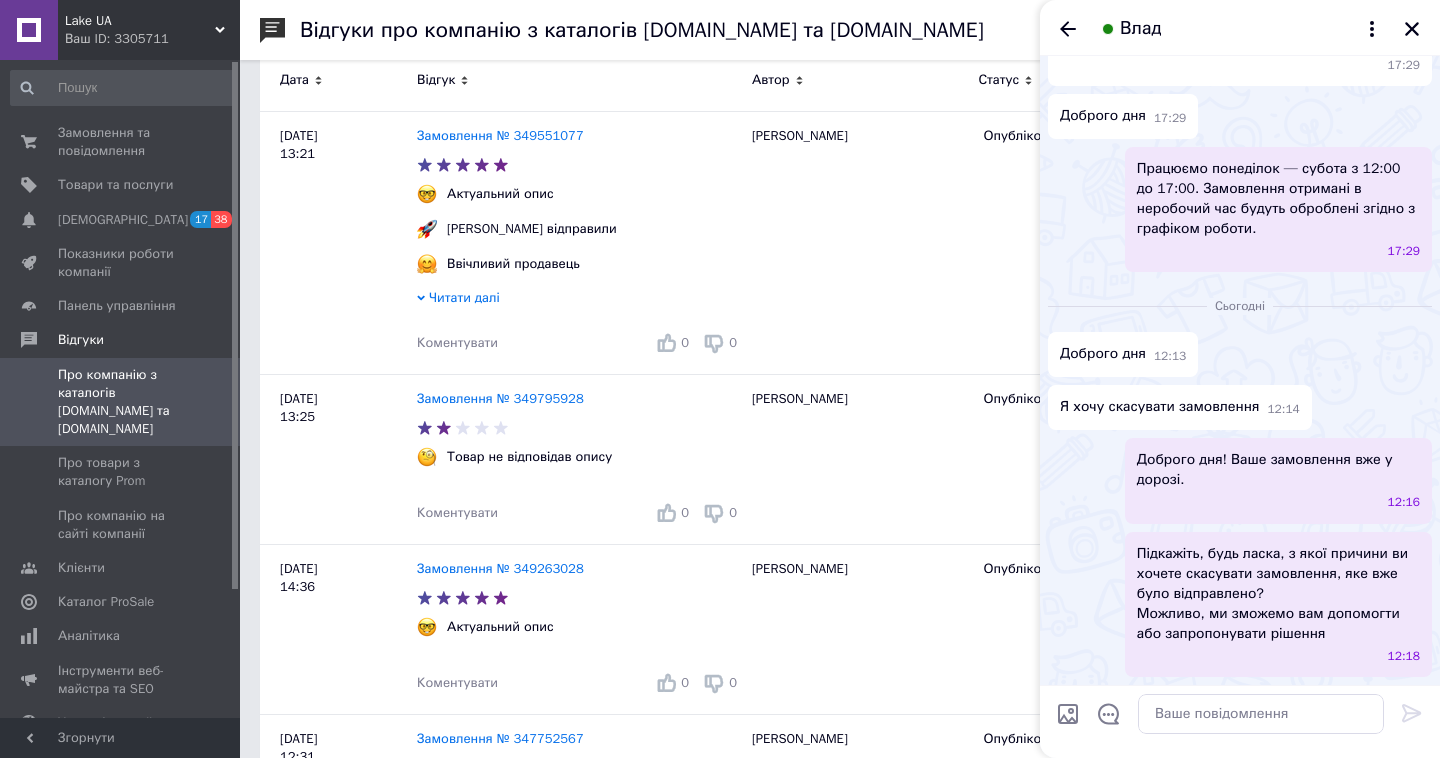 click on "Підкажіть, будь ласка, з якої причини ви хочете скасувати замовлення, яке вже було відправлено? Можливо, ми зможемо вам допомогти або запропонувати рішення" at bounding box center (1278, 594) 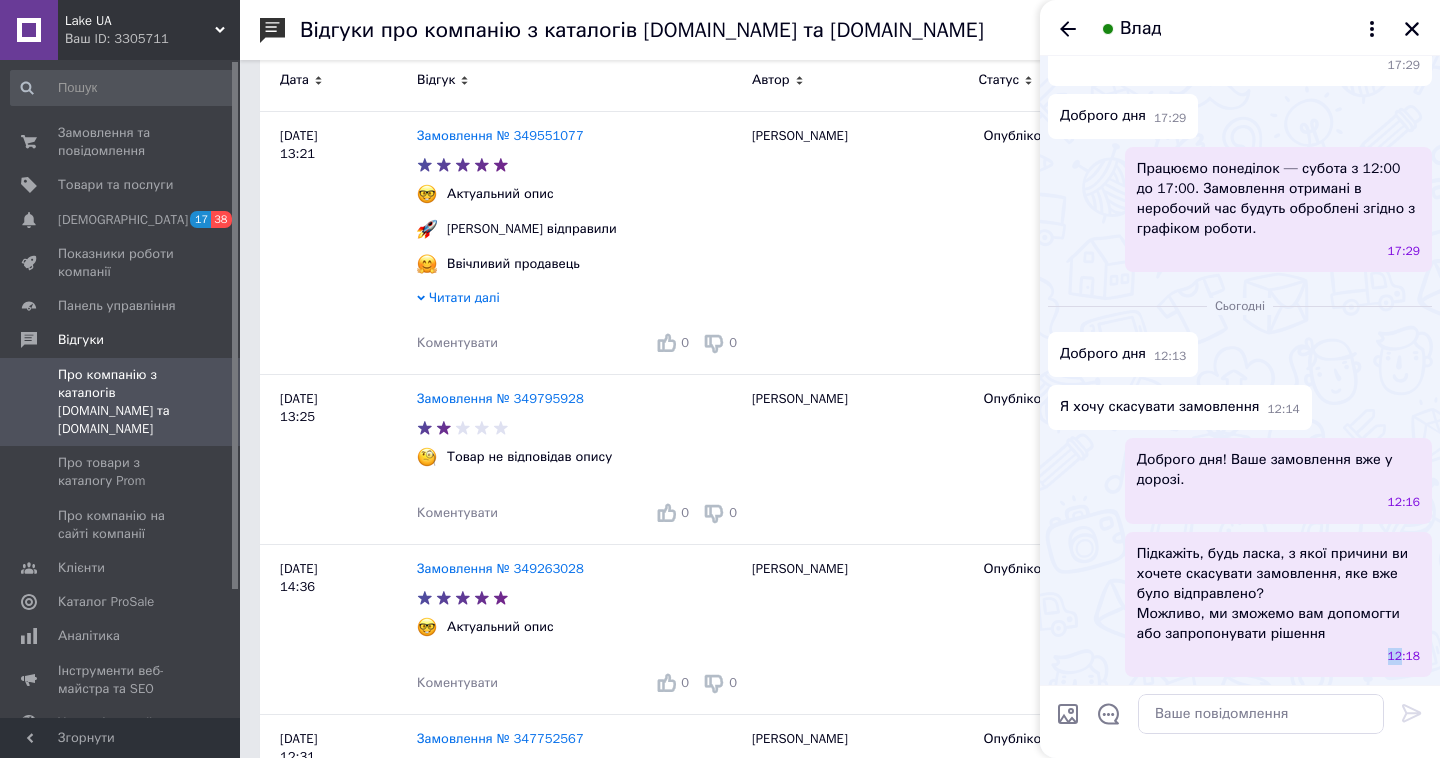 click on "12:18" at bounding box center [1282, 656] 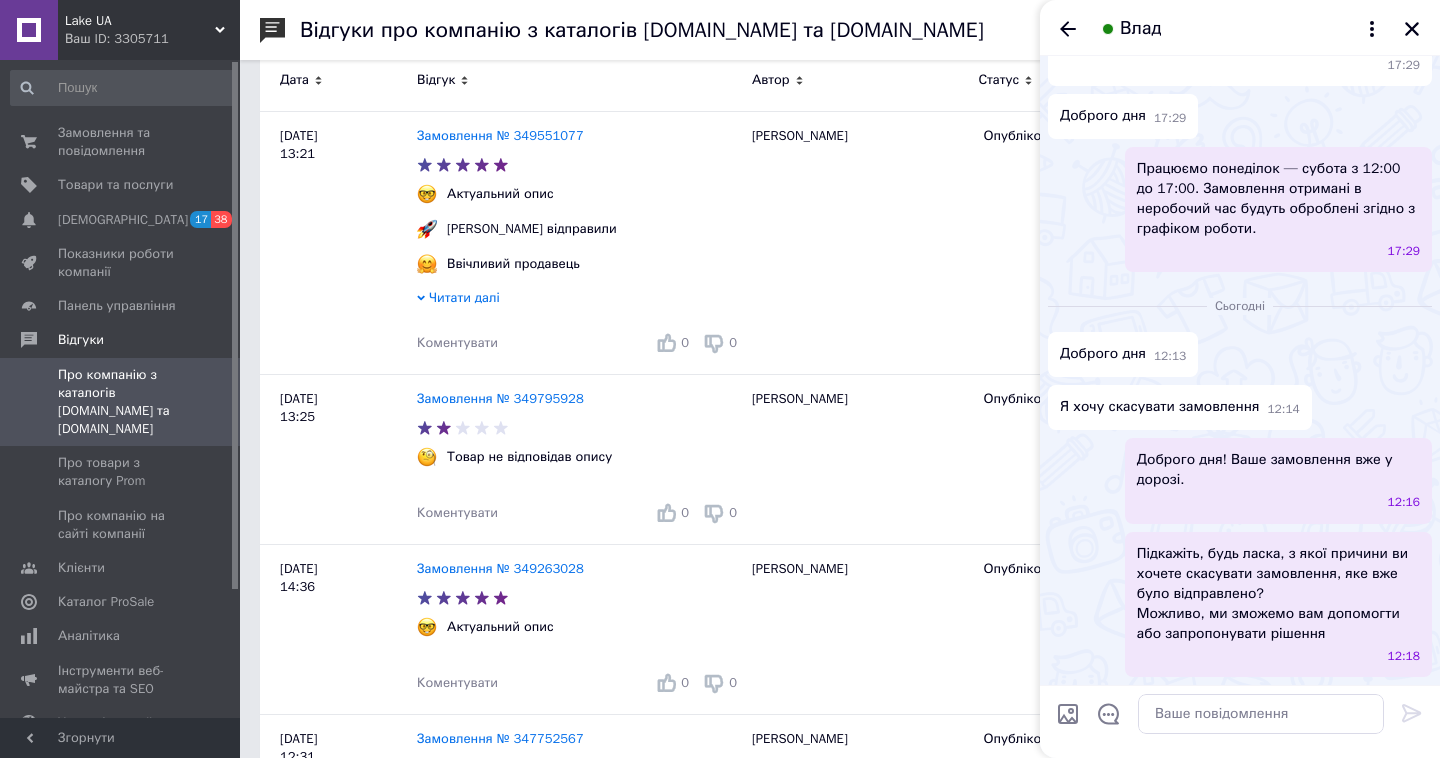 click on "12:18" at bounding box center [1282, 656] 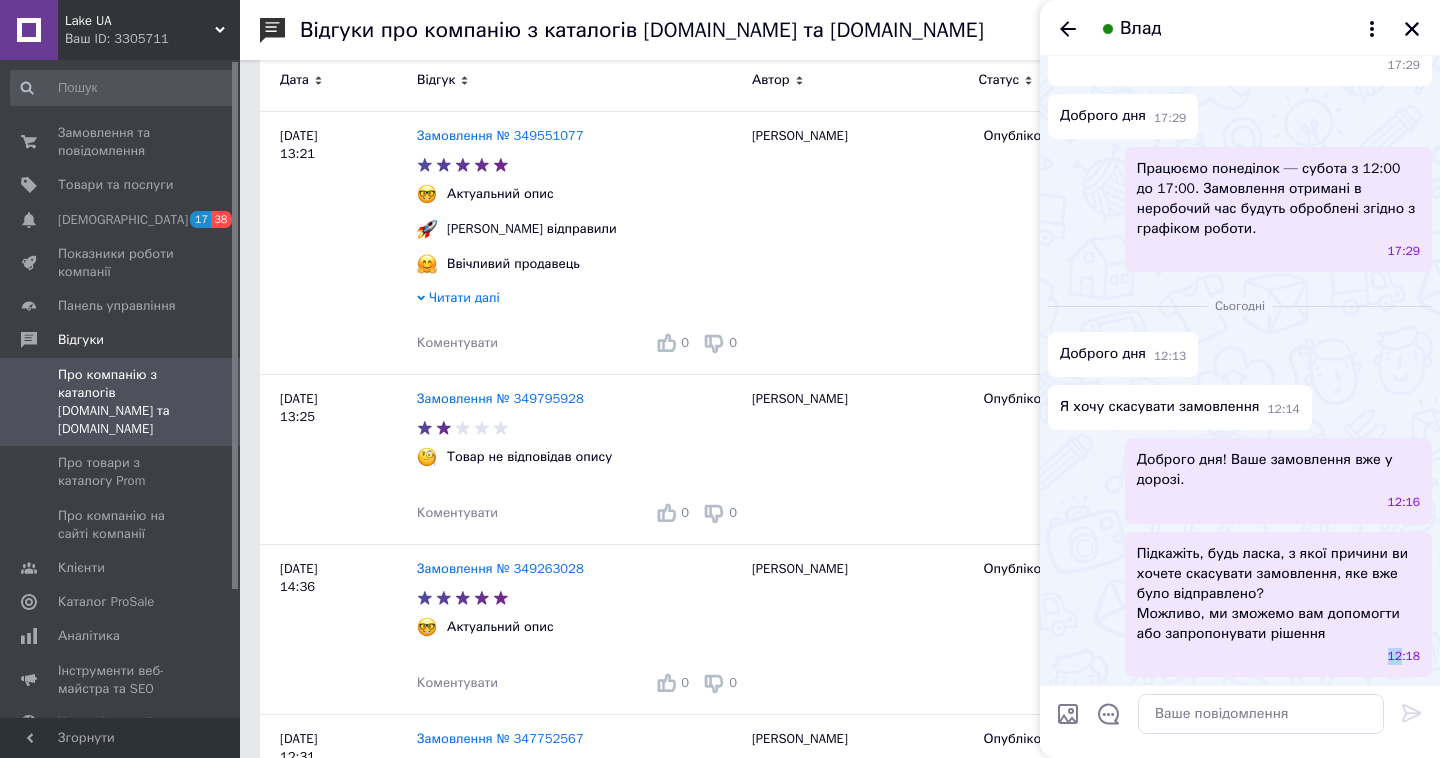 click on "12:18" at bounding box center (1282, 656) 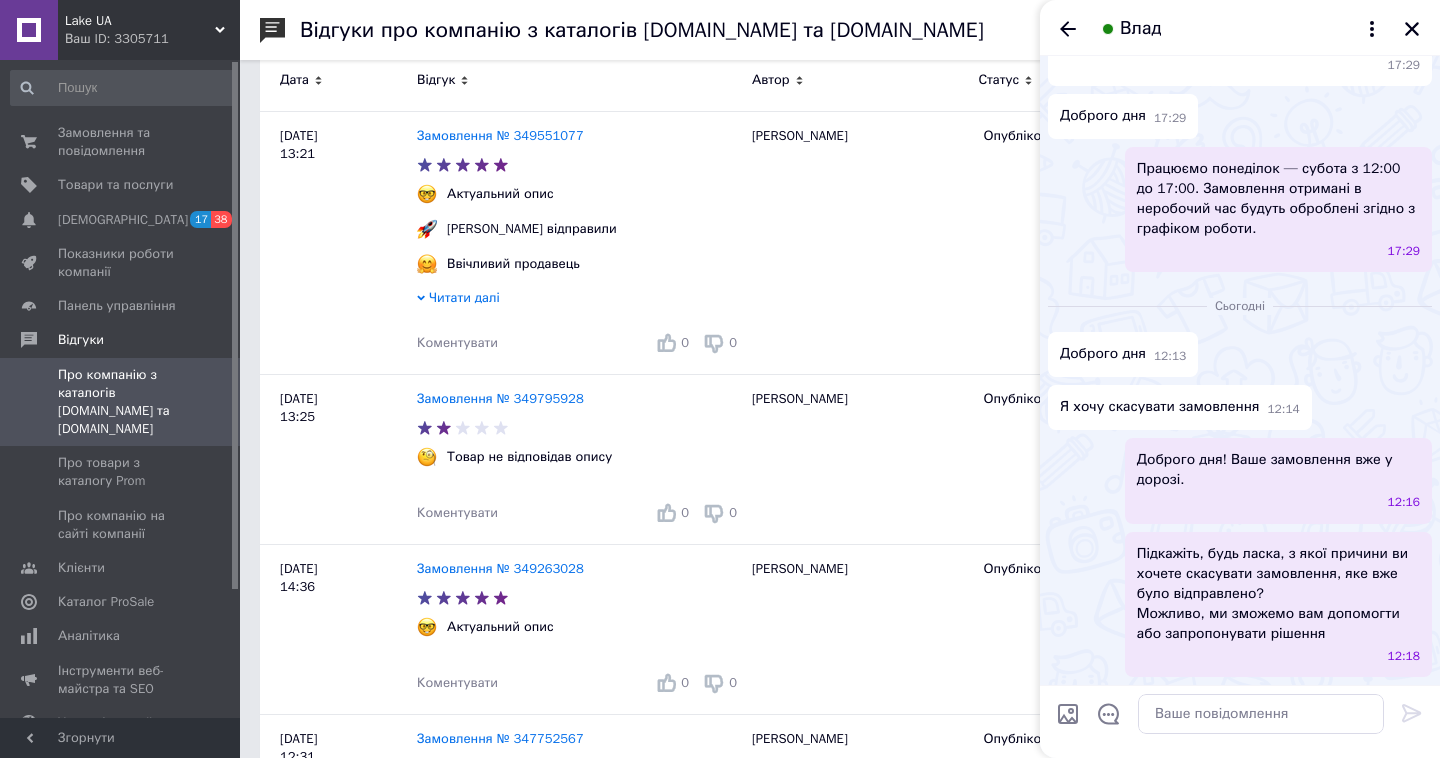 click on "Доброго дня! Ваше замовлення вже у дорозі." at bounding box center [1278, 470] 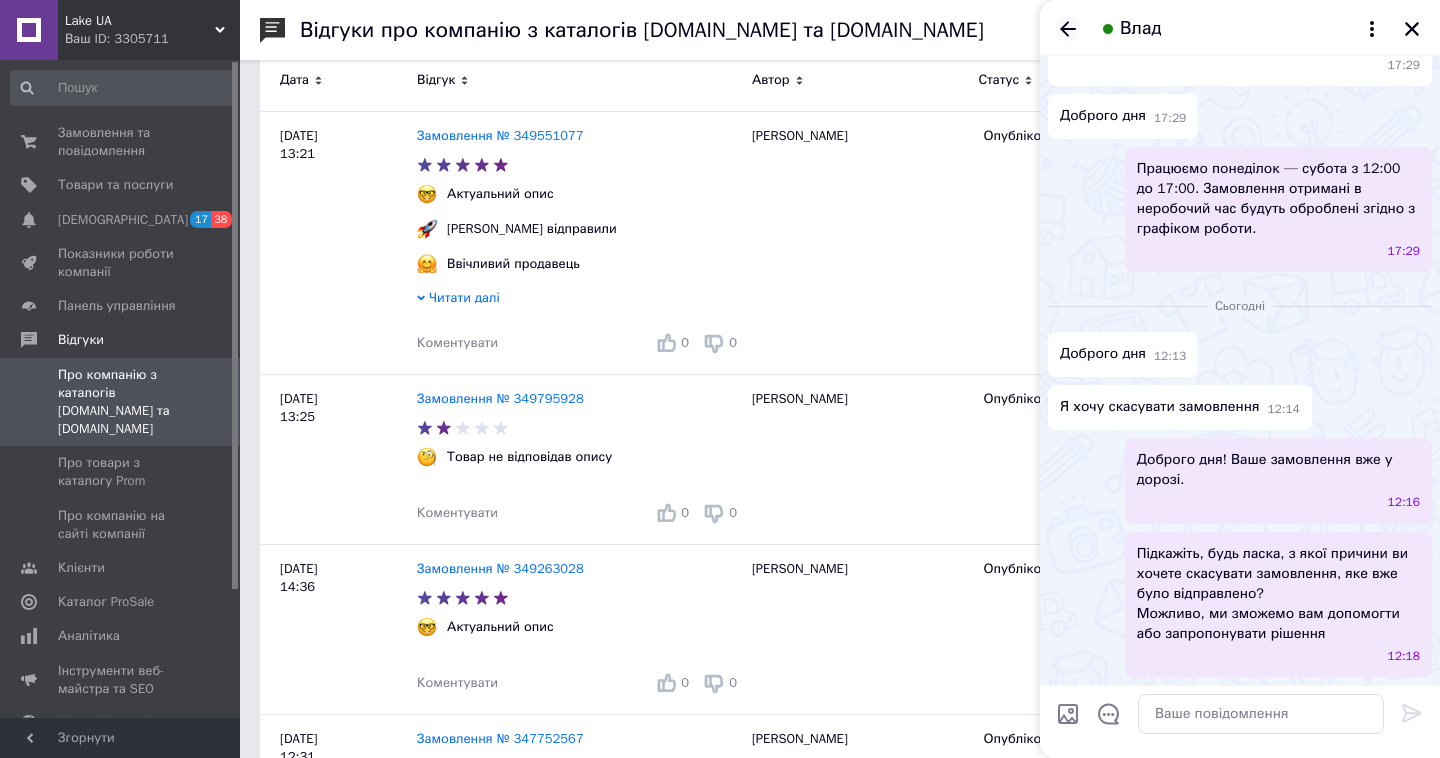 click 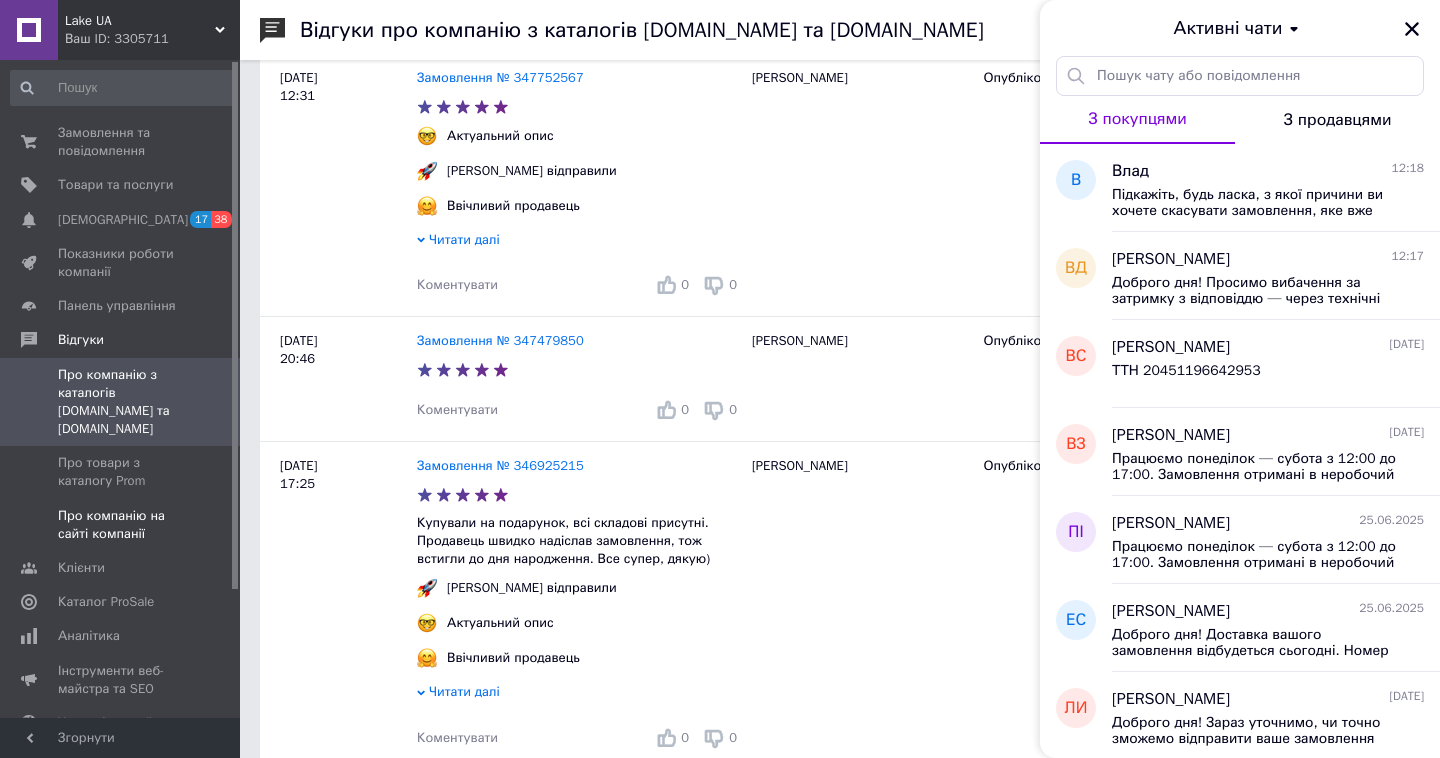 scroll, scrollTop: 1023, scrollLeft: 0, axis: vertical 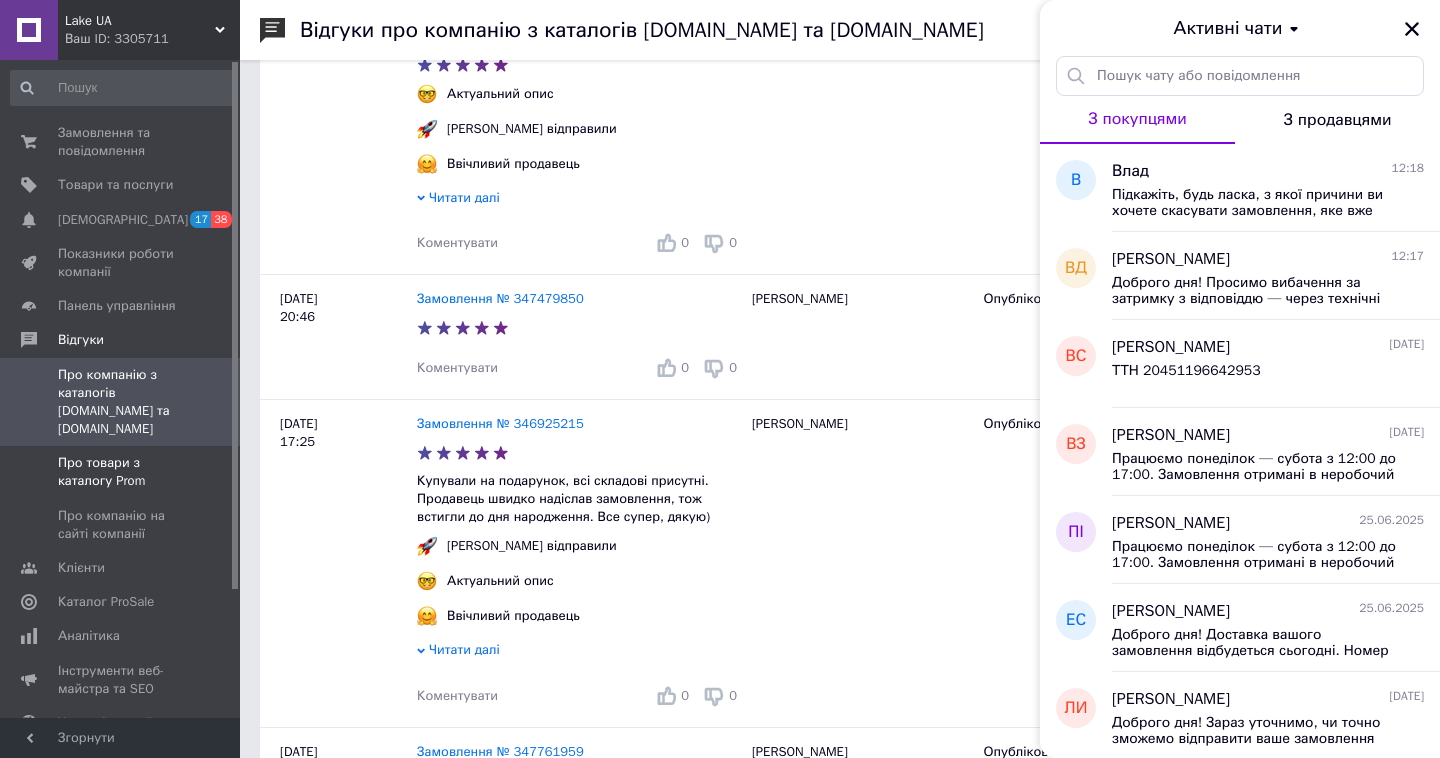 click on "Про товари з каталогу Prom" at bounding box center [121, 472] 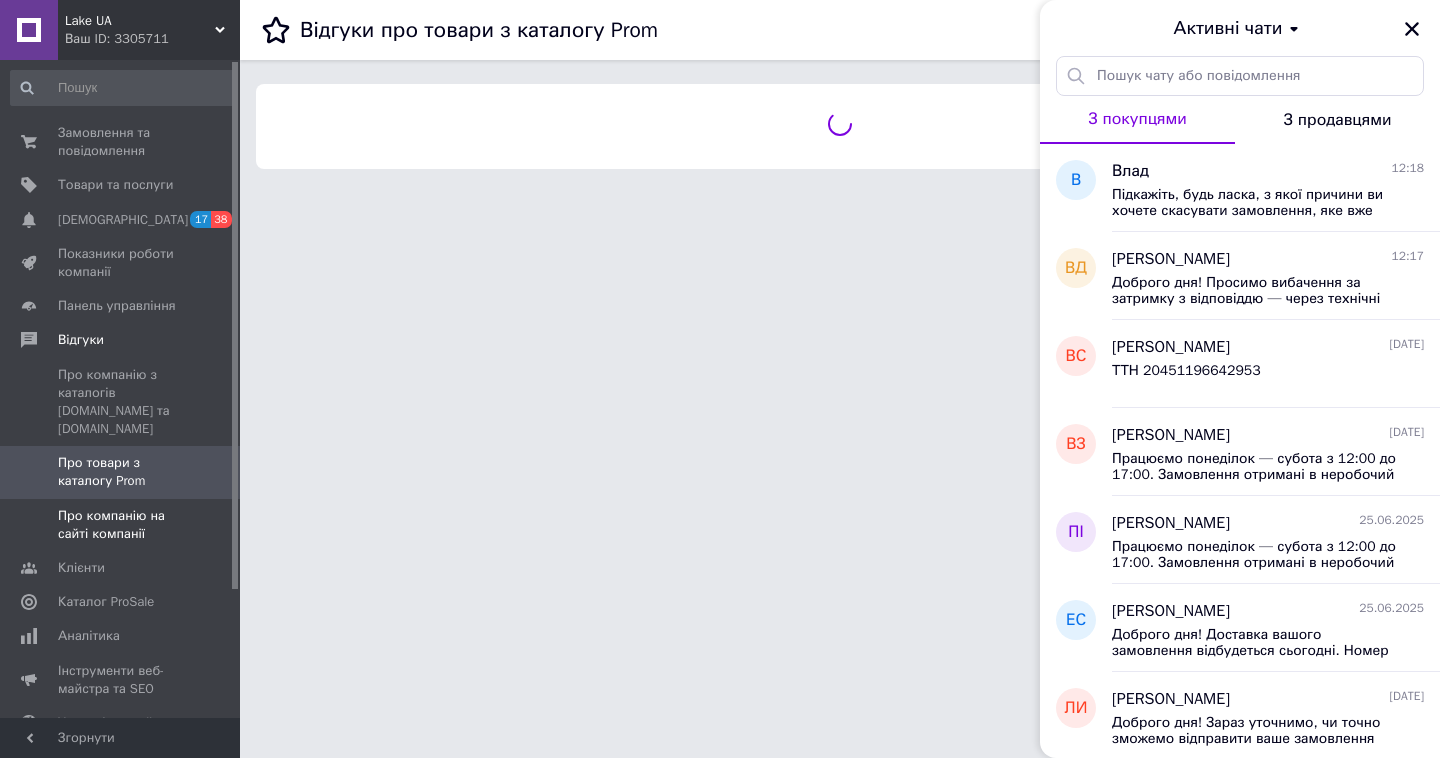 scroll, scrollTop: 0, scrollLeft: 0, axis: both 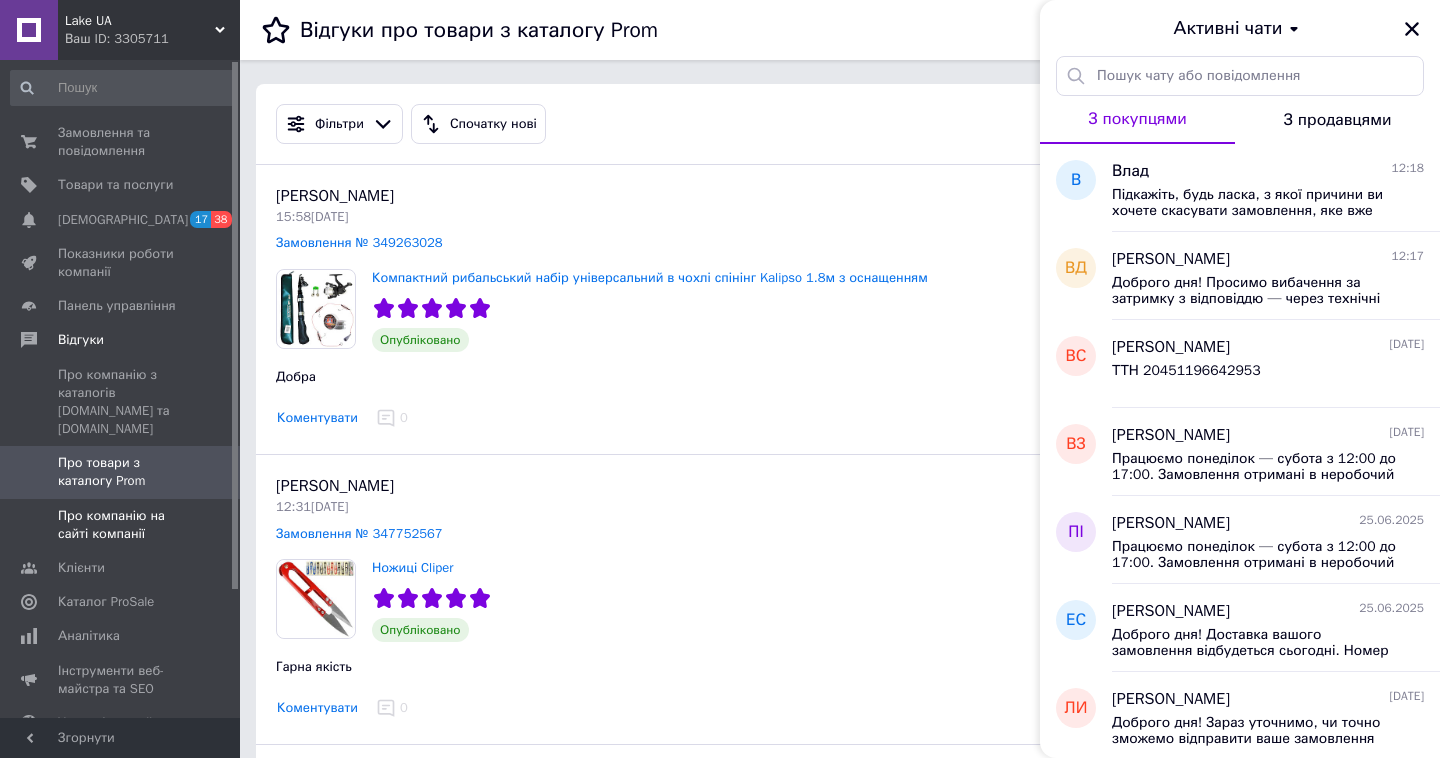 click on "Про компанію на сайті компанії" at bounding box center [121, 525] 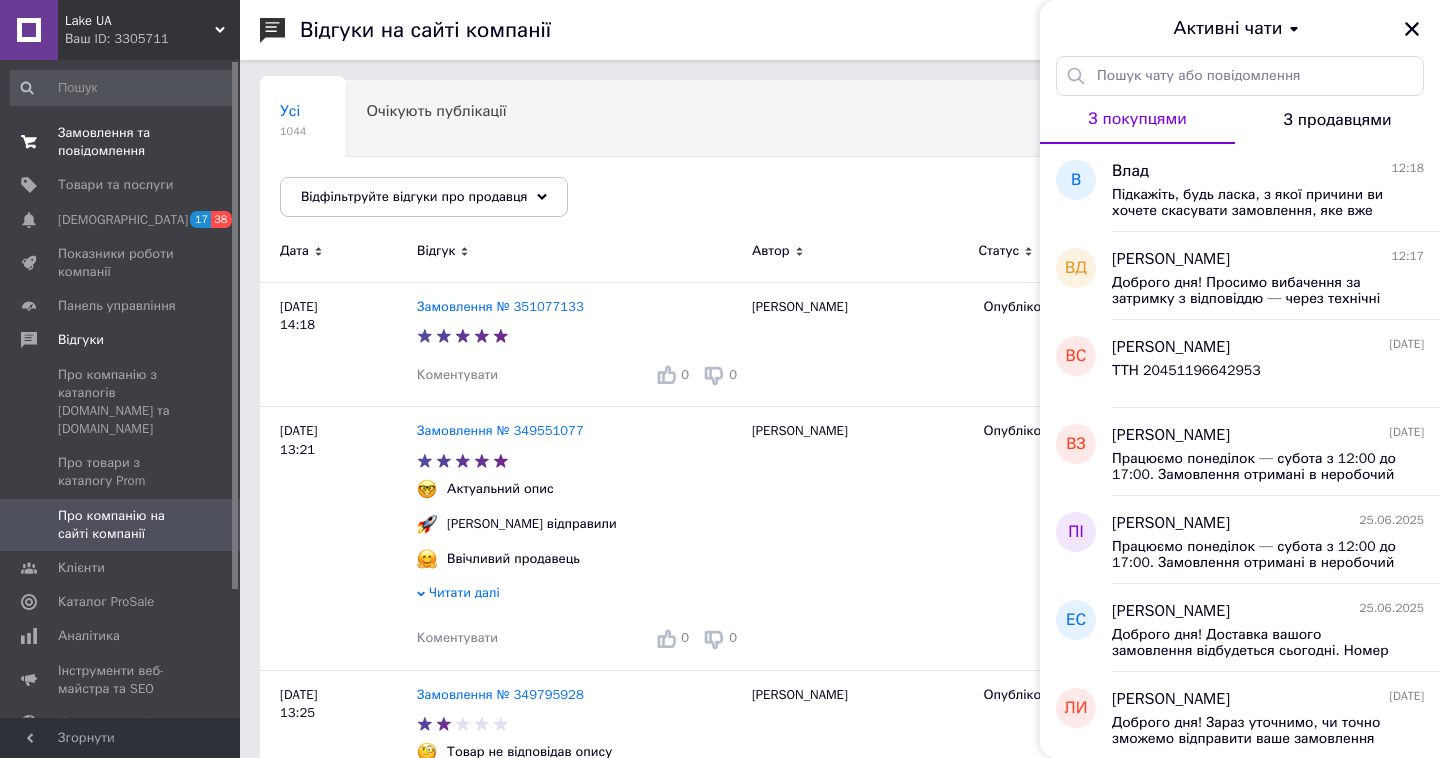 click on "Замовлення та повідомлення" at bounding box center [121, 142] 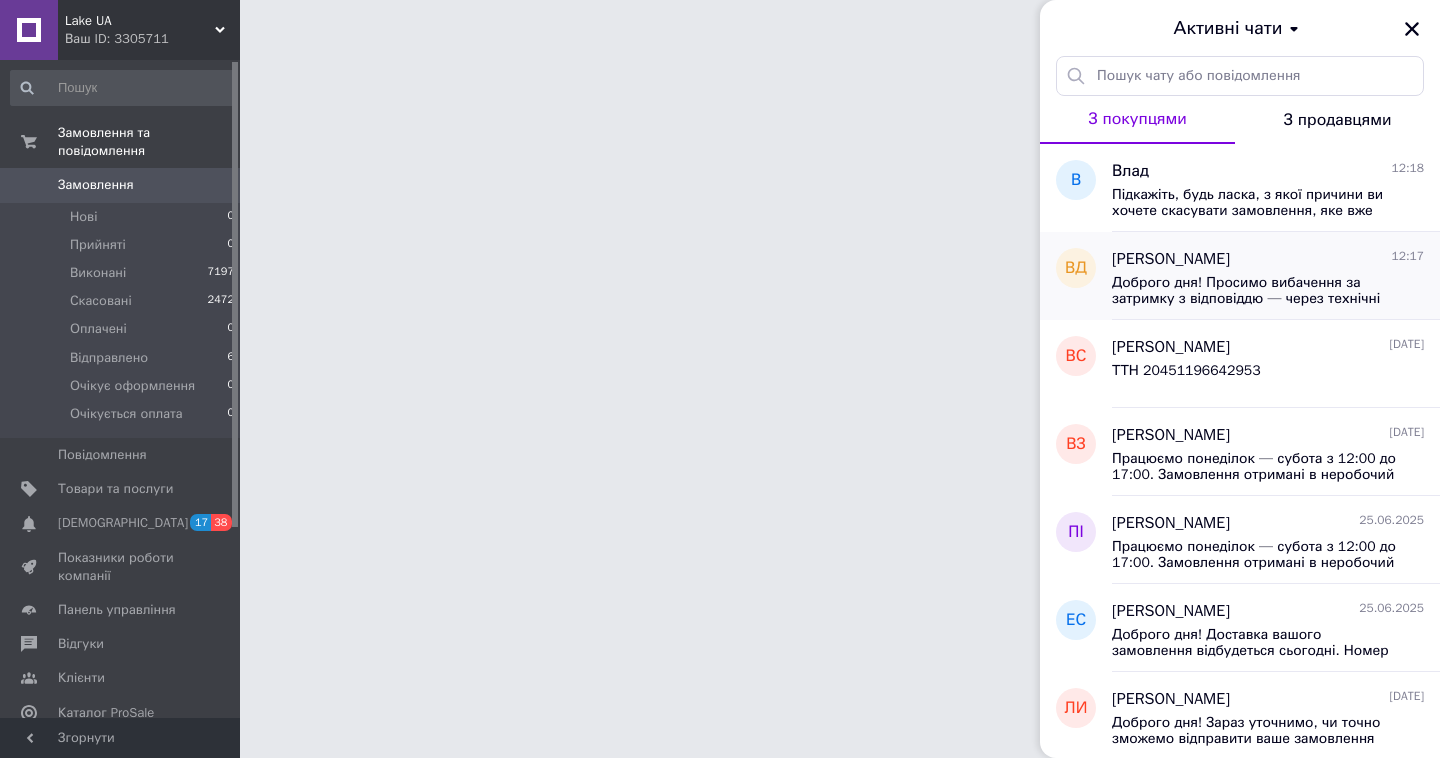 click on "Доброго дня!
Просимо вибачення за затримку з відповіддю — через технічні труднощі не змогли відповісти раніше.
Щодо вашого запиту: у [PERSON_NAME] the [PERSON_NAME] Shadtail R 'N R 7cm 9g Official [PERSON_NAME] (уп. 2 шт.)
— нижній трійник у комплекті відсутній,
— а кольору [PERSON_NAME] наразі немає в наявності." at bounding box center [1254, 291] 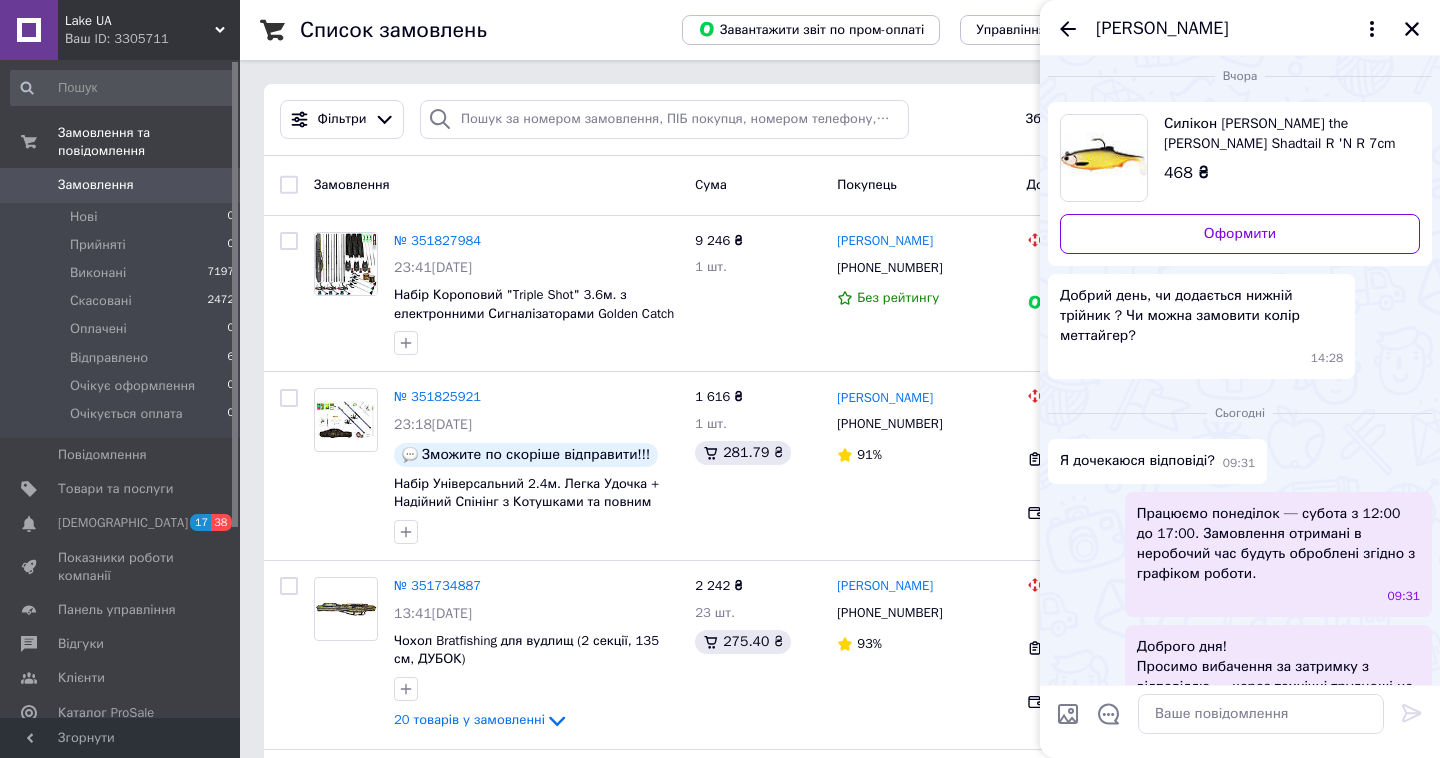 scroll, scrollTop: 0, scrollLeft: 0, axis: both 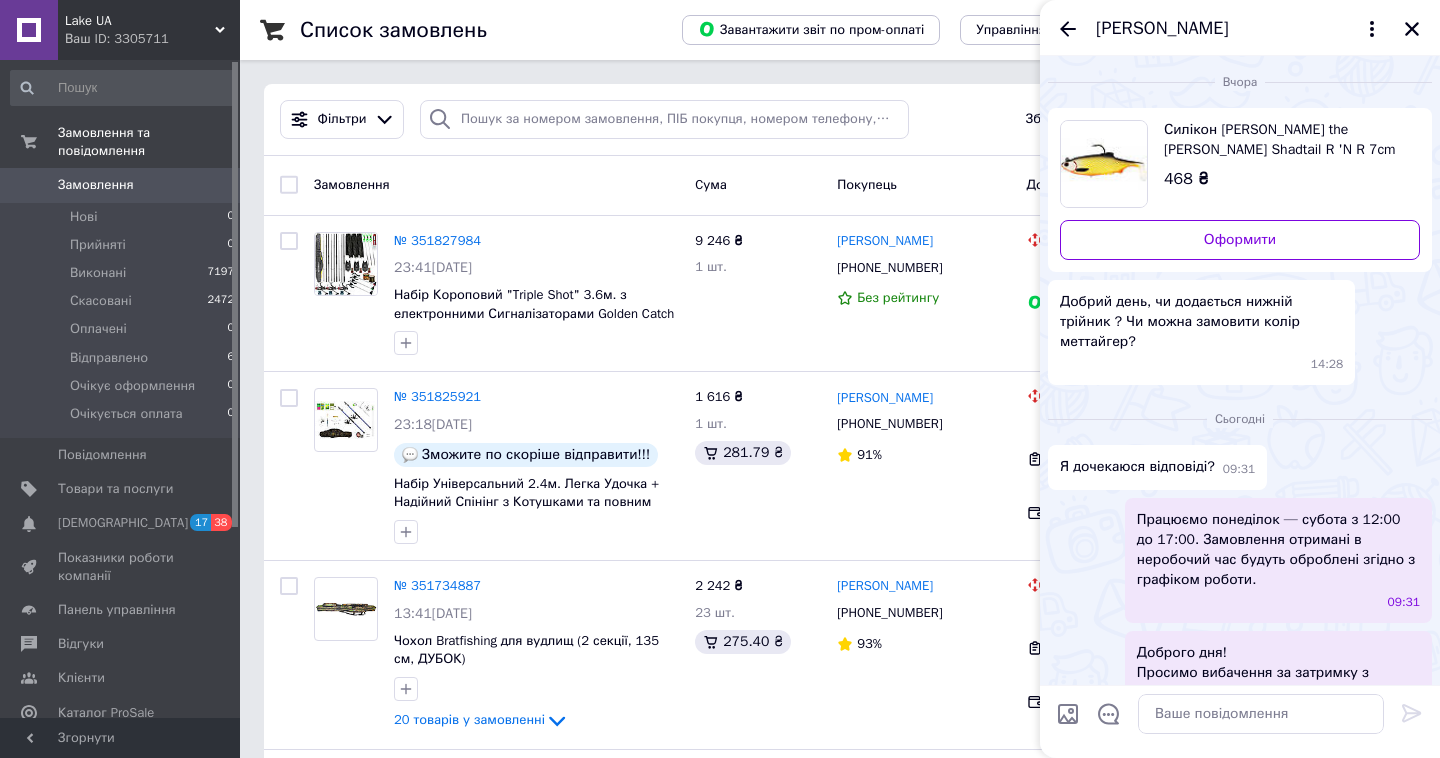 click on "[PERSON_NAME]" at bounding box center [1240, 28] 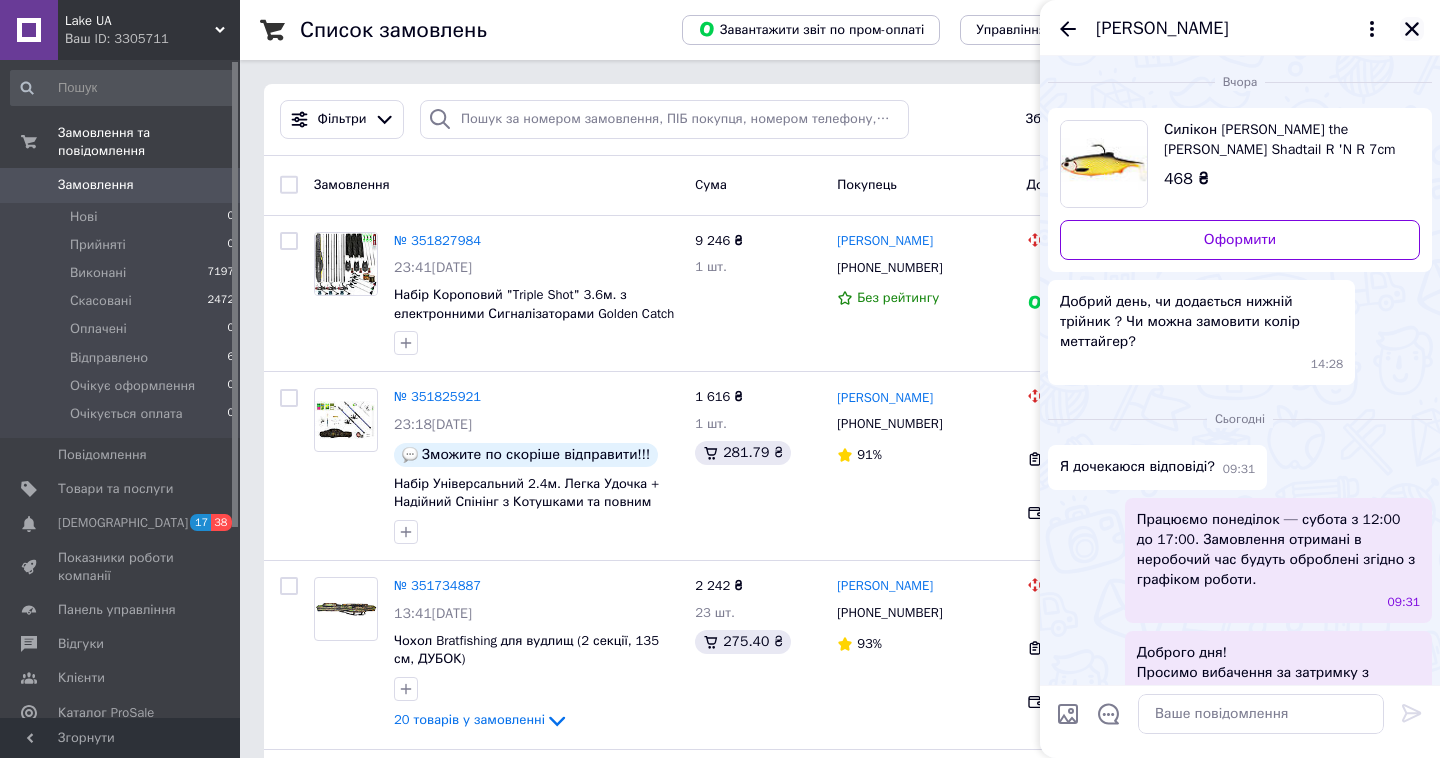 click 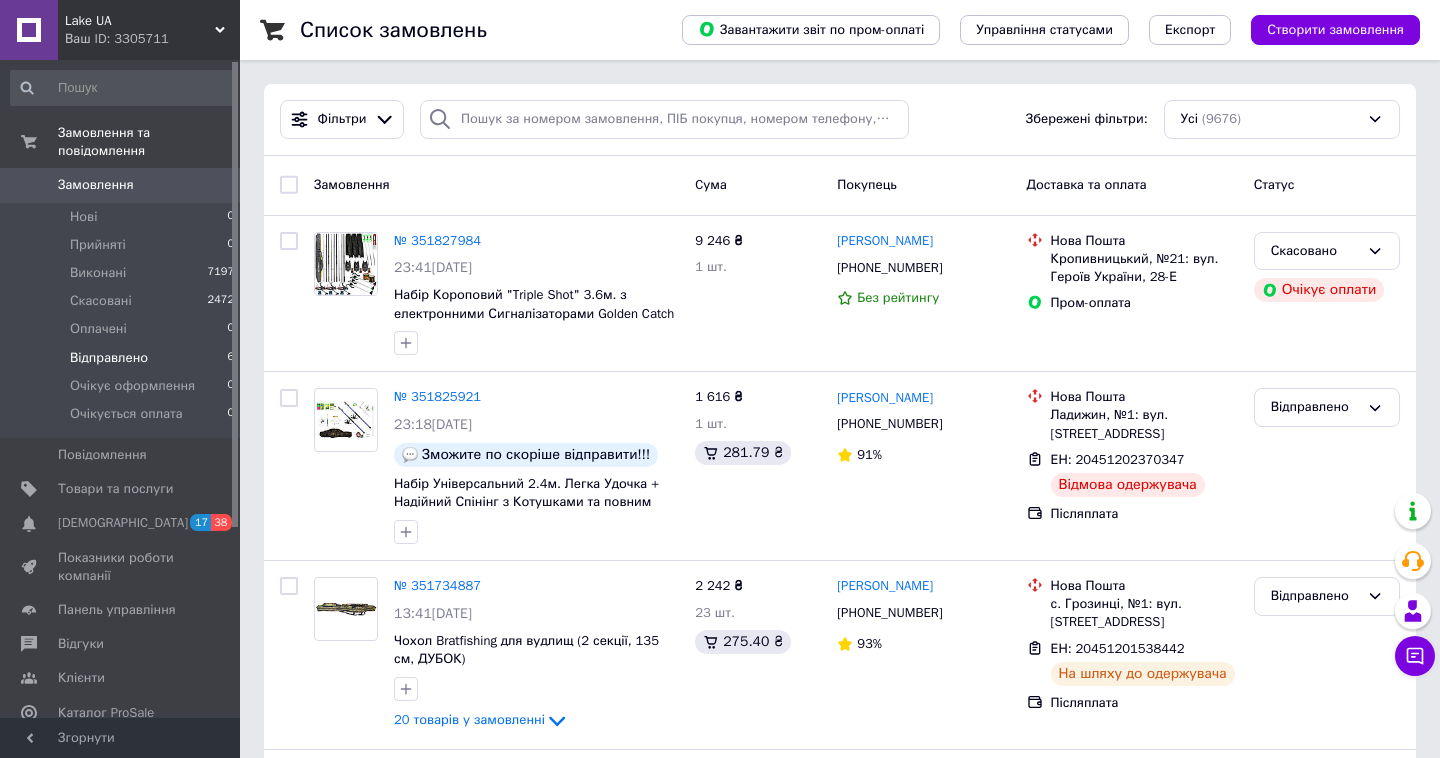click on "Відправлено" at bounding box center [109, 358] 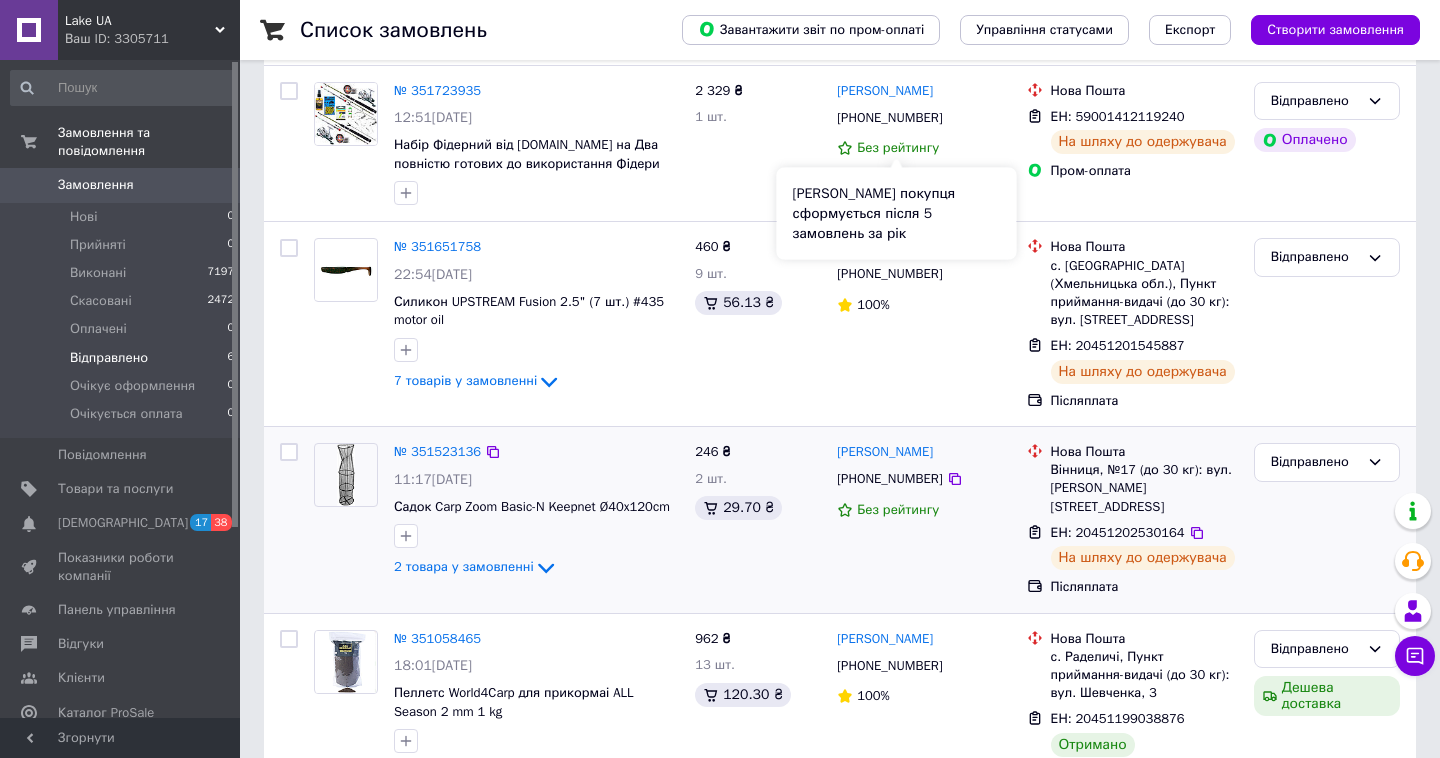 scroll, scrollTop: 634, scrollLeft: 0, axis: vertical 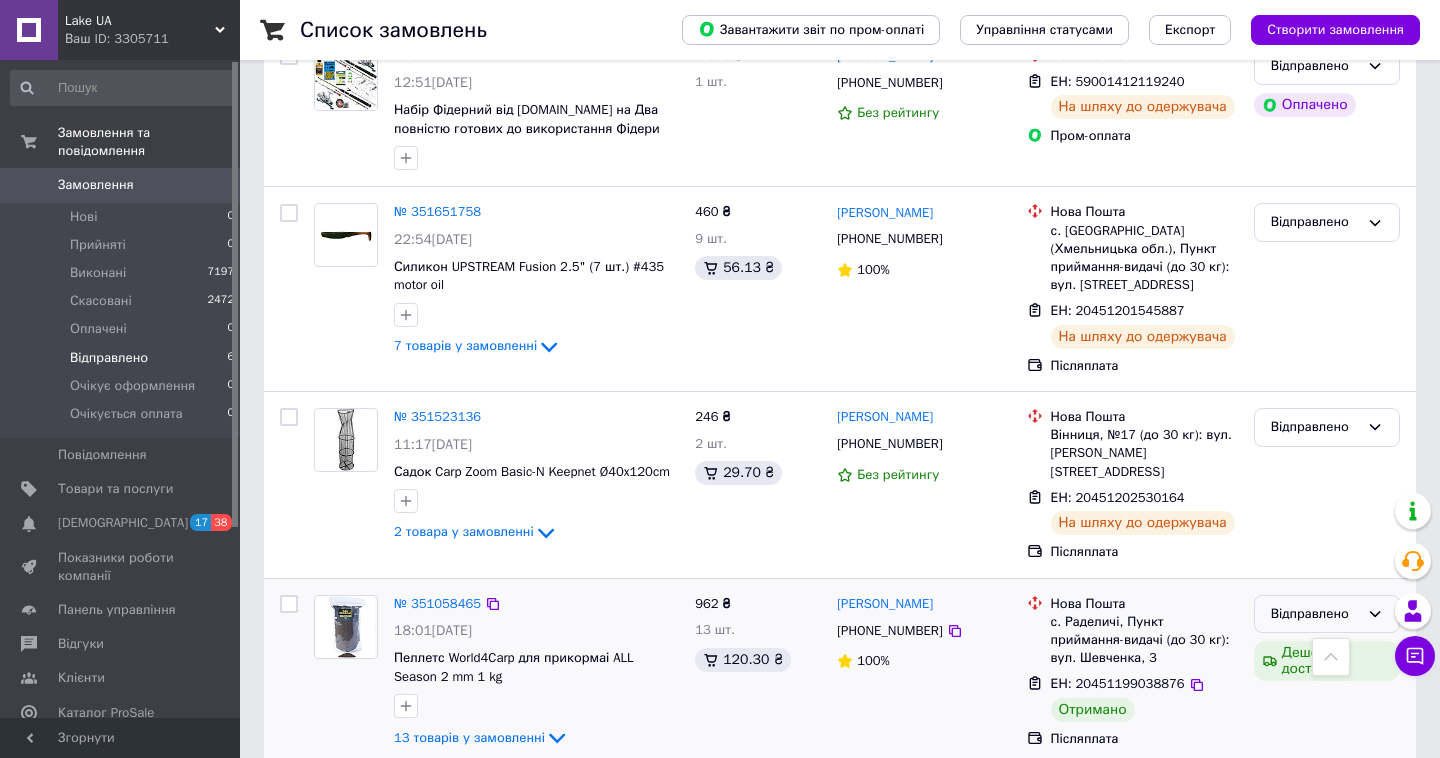 click on "Відправлено" at bounding box center (1315, 614) 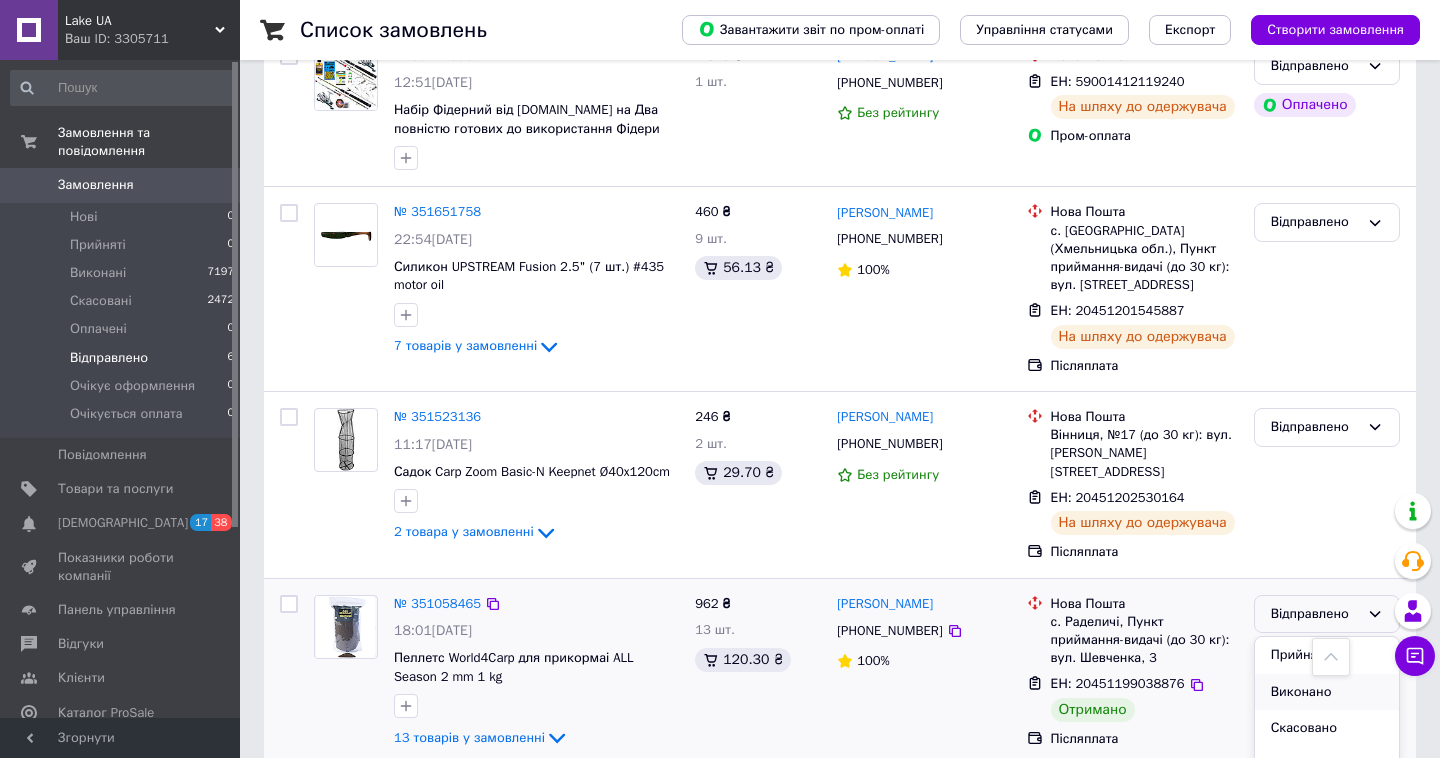 click on "Виконано" at bounding box center [1327, 692] 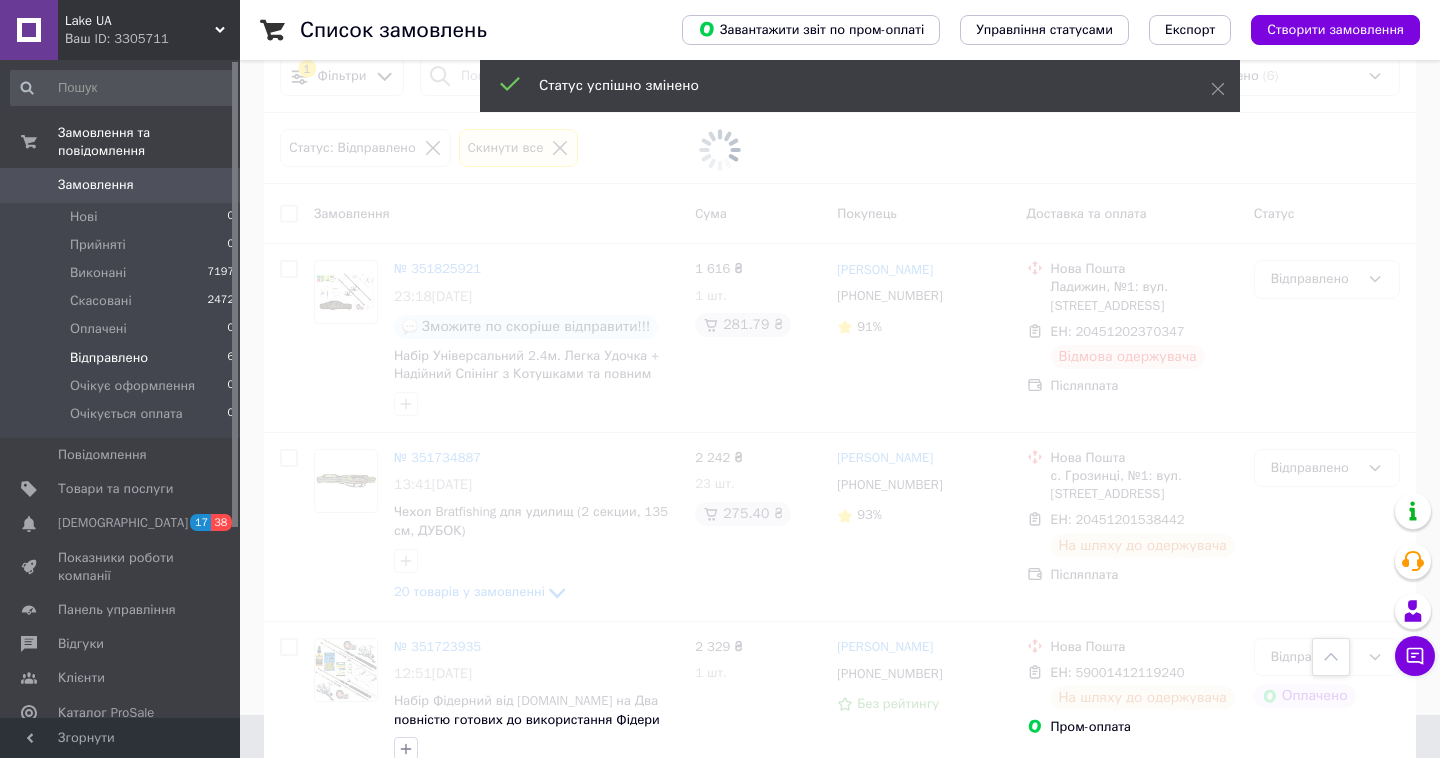 scroll, scrollTop: 41, scrollLeft: 0, axis: vertical 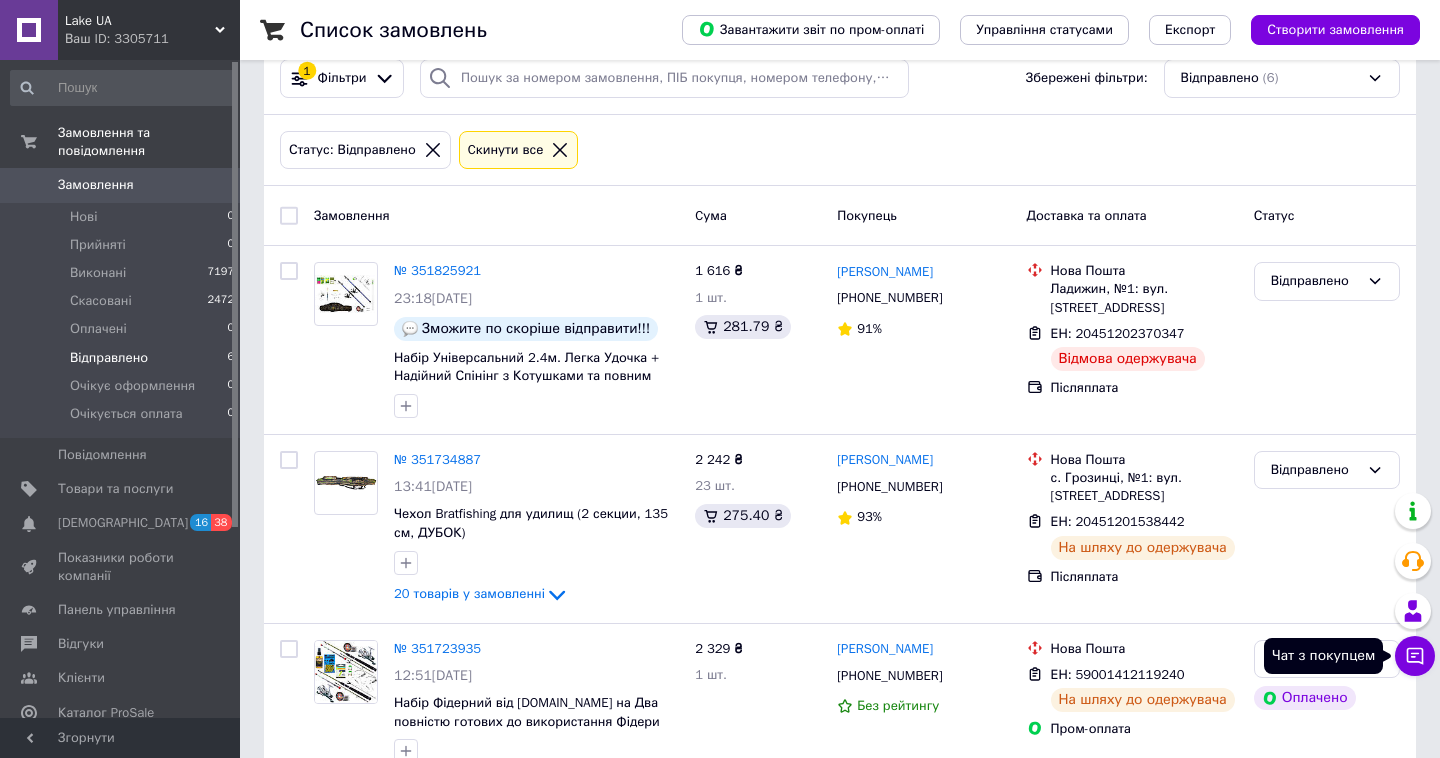 click on "Чат з покупцем" at bounding box center (1415, 656) 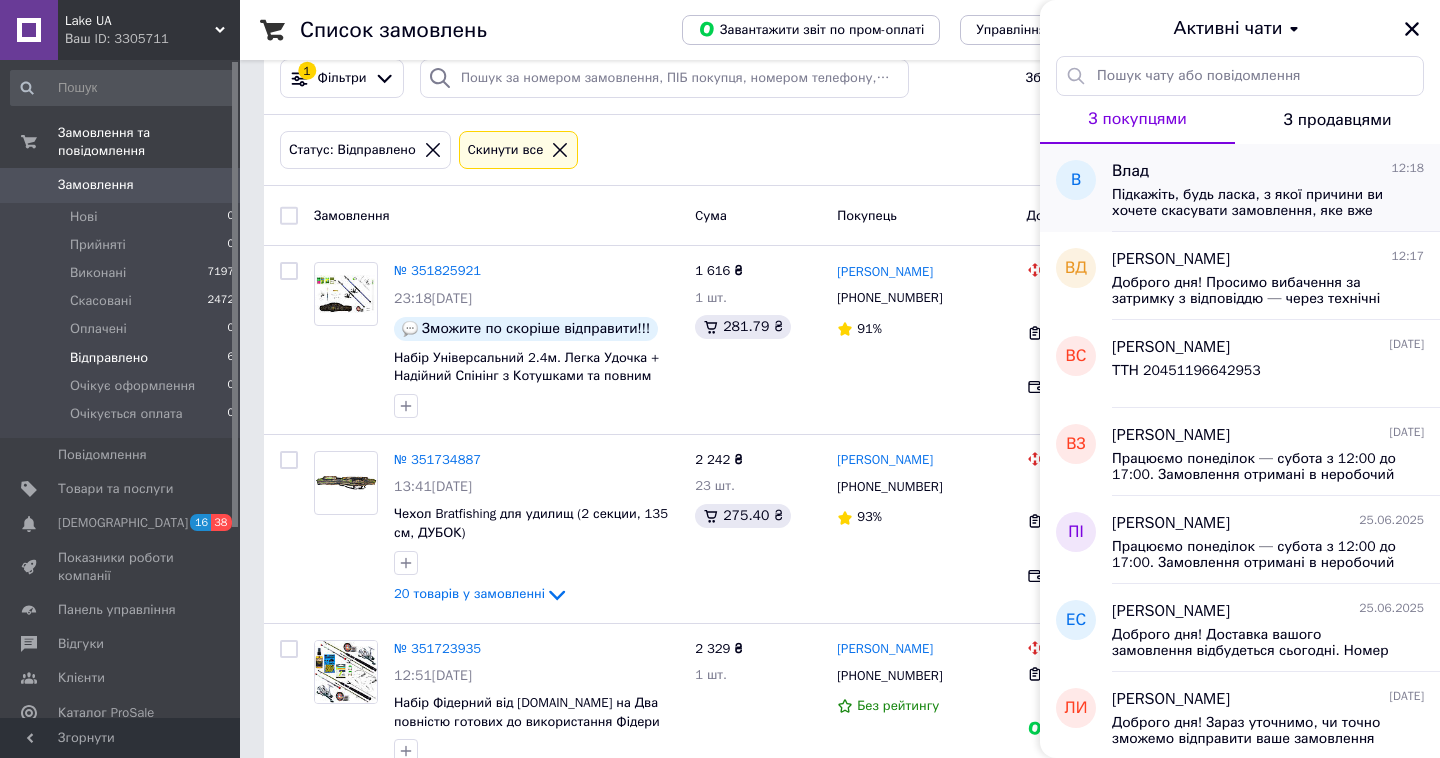 click on "Підкажіть, будь ласка, з якої причини ви хочете скасувати замовлення, яке вже було відправлено?
Можливо, ми зможемо вам допомогти або запропонувати рішення" at bounding box center (1268, 201) 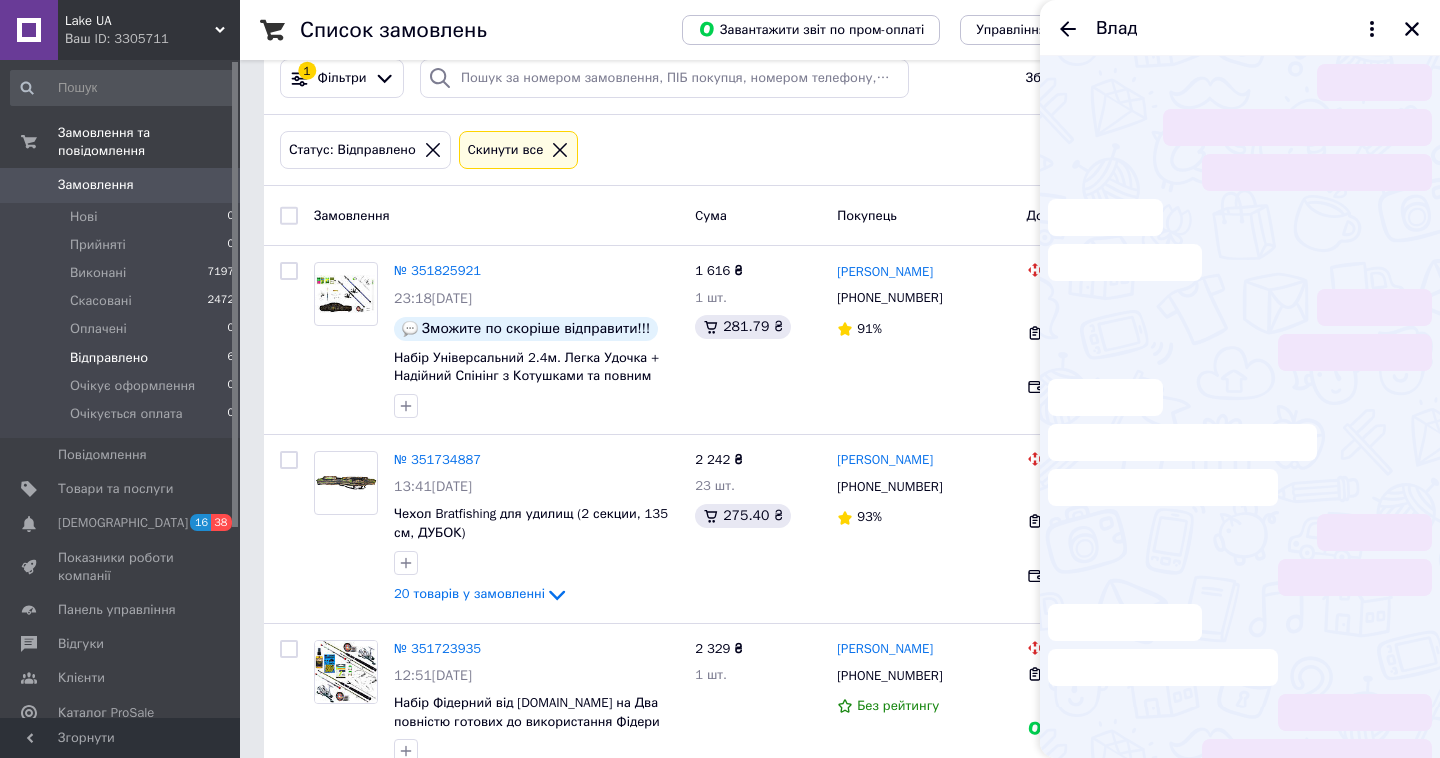 scroll, scrollTop: 355, scrollLeft: 0, axis: vertical 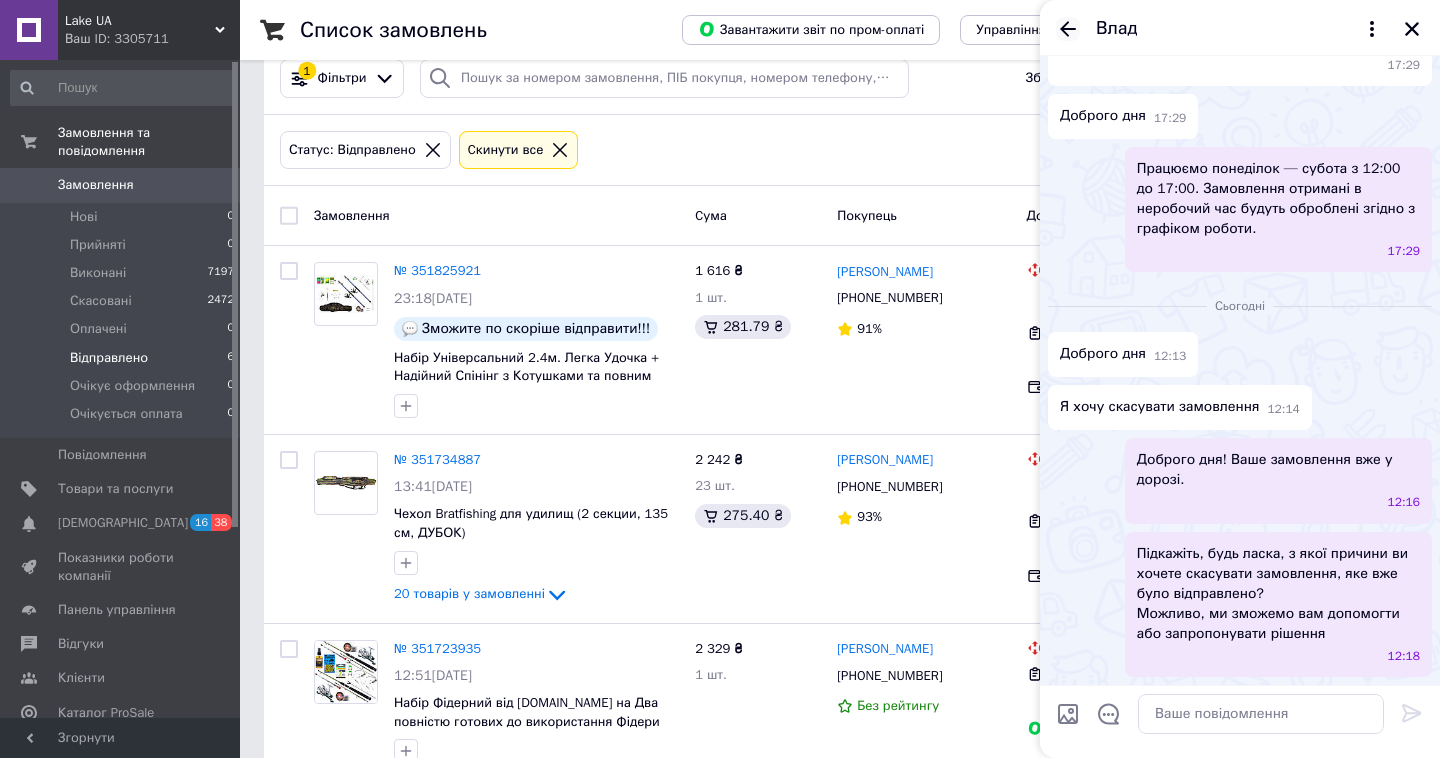click 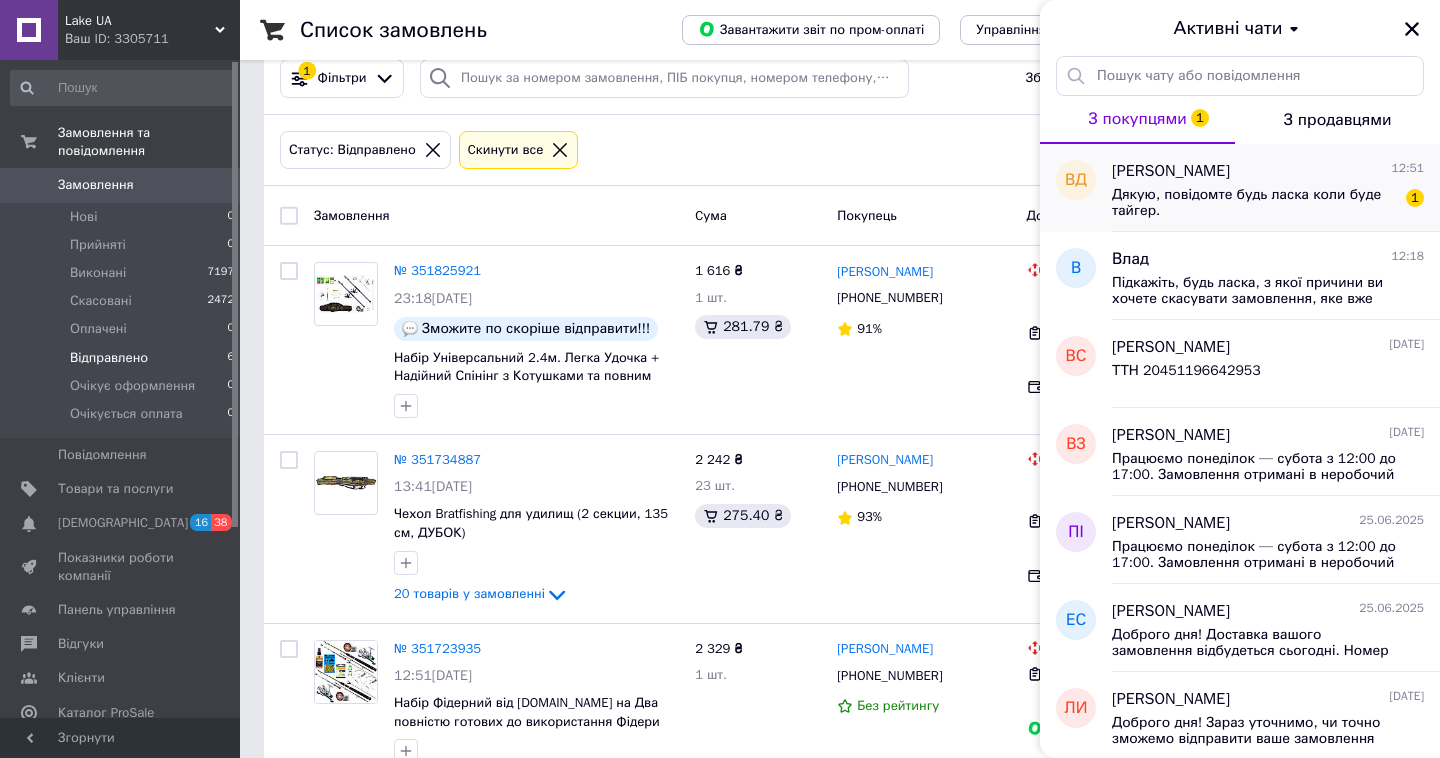 click on "Володимир Демчук" at bounding box center [1171, 171] 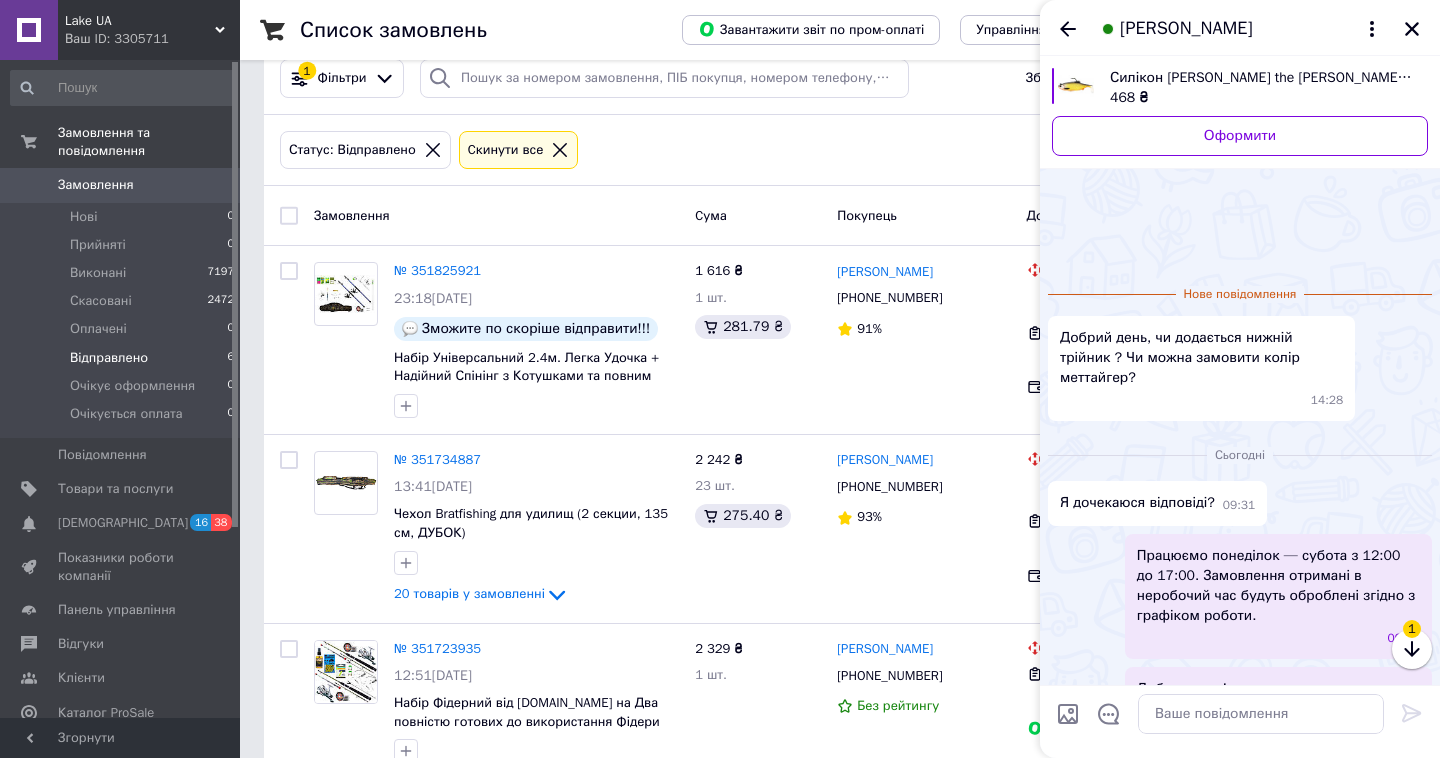 scroll, scrollTop: 115, scrollLeft: 0, axis: vertical 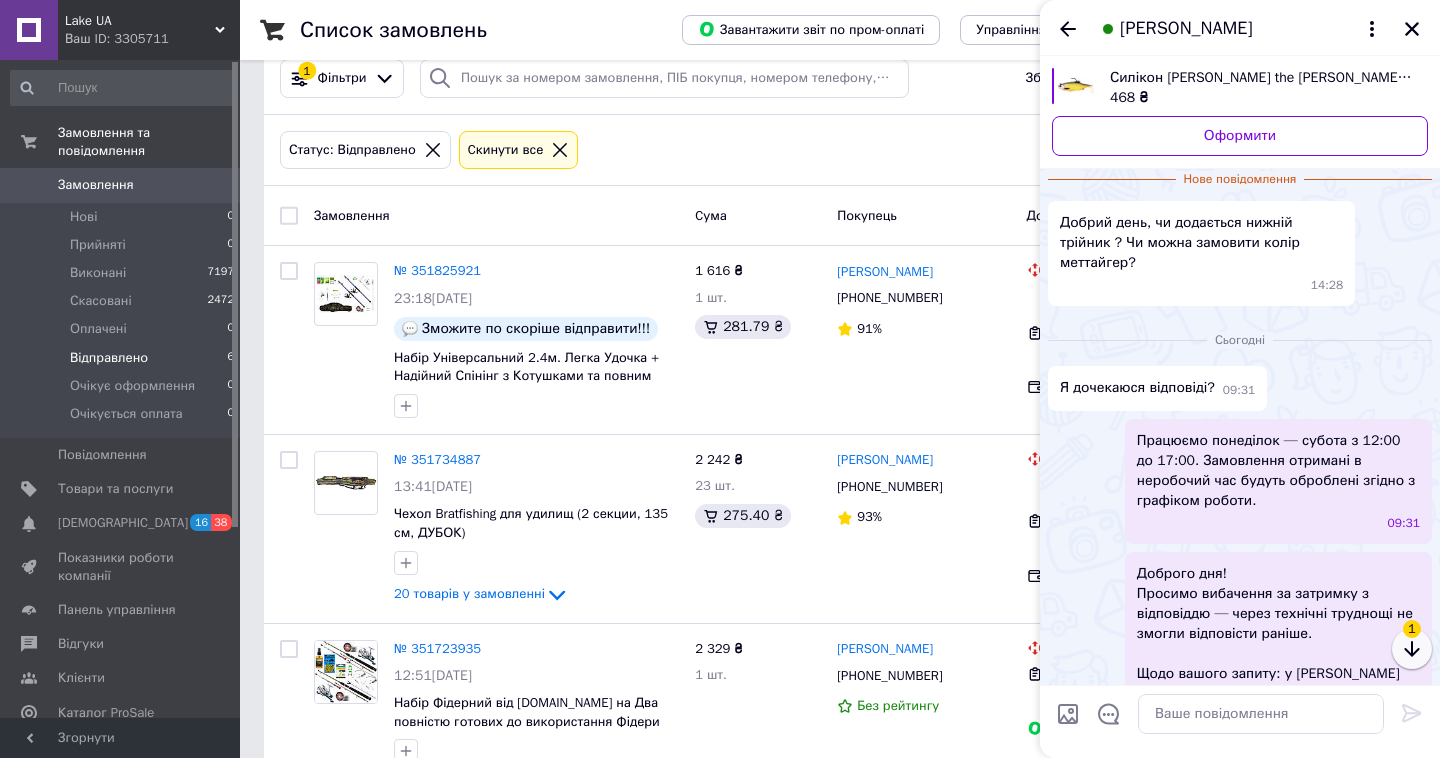 click 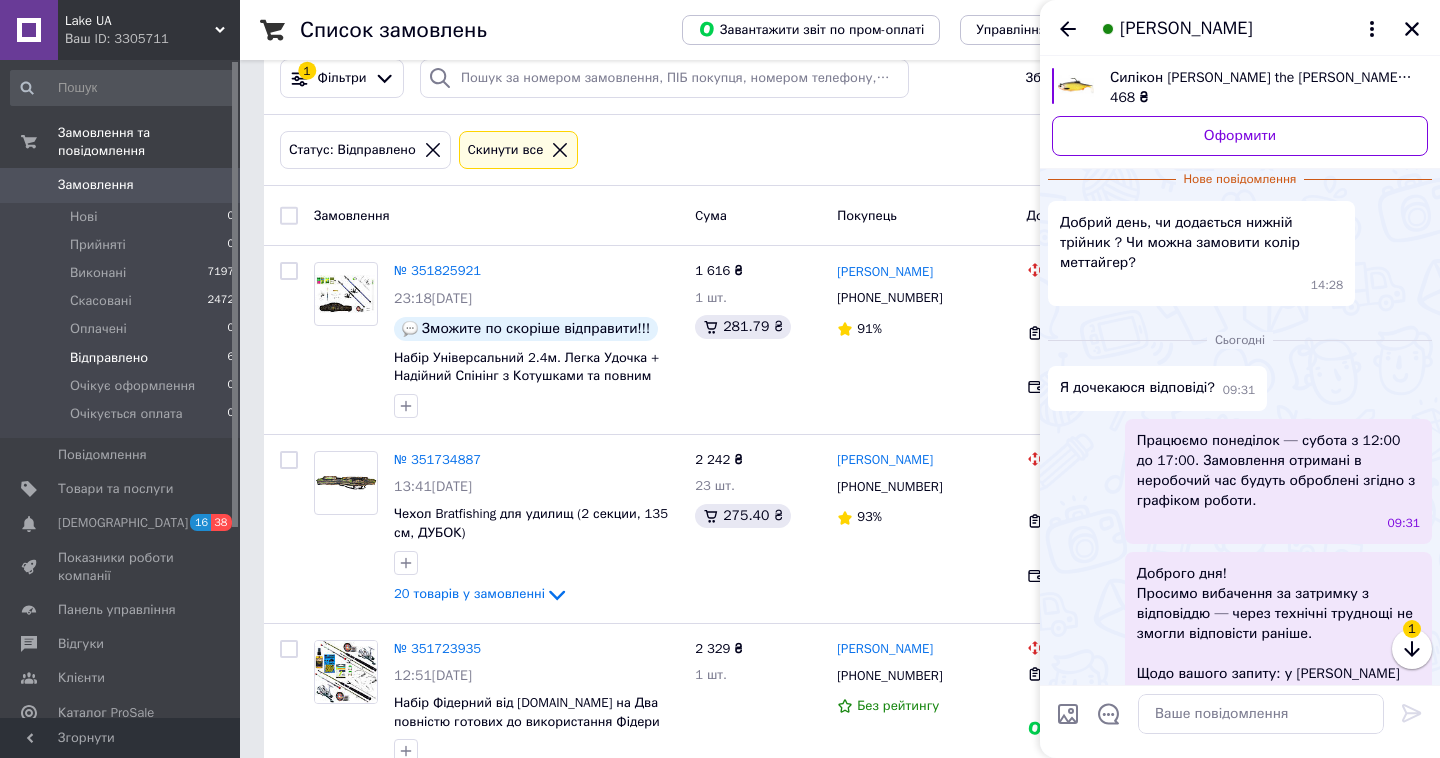 scroll, scrollTop: 278, scrollLeft: 0, axis: vertical 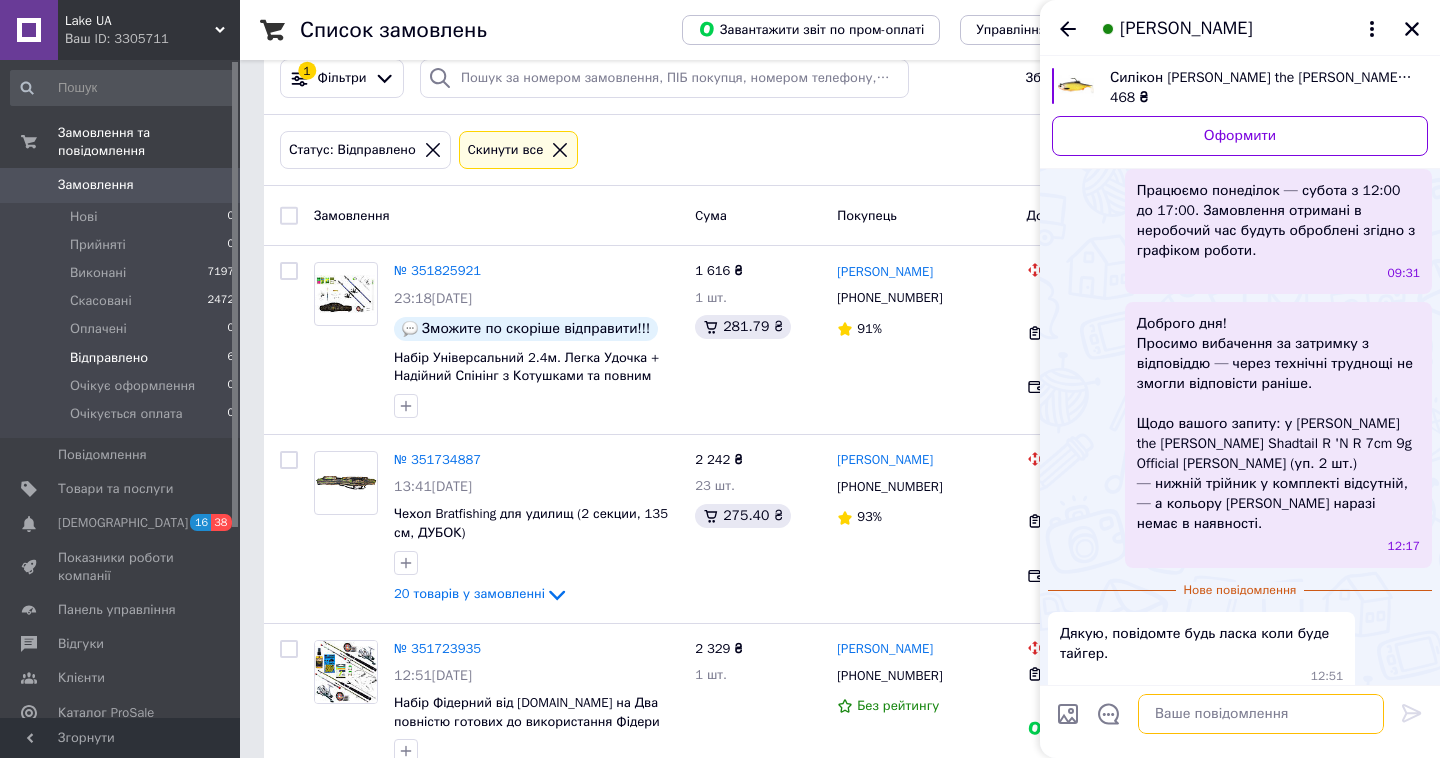 click at bounding box center (1261, 714) 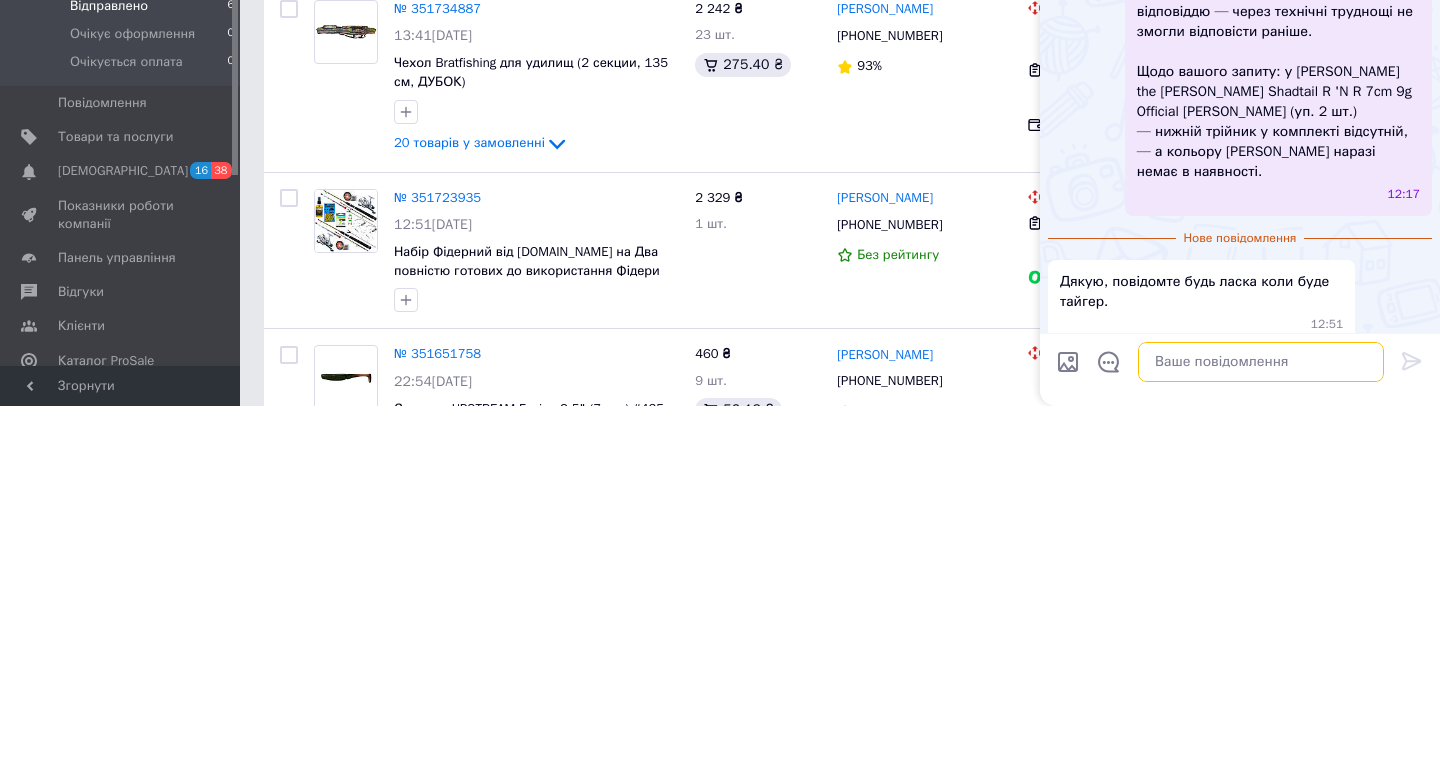 scroll, scrollTop: 199, scrollLeft: 0, axis: vertical 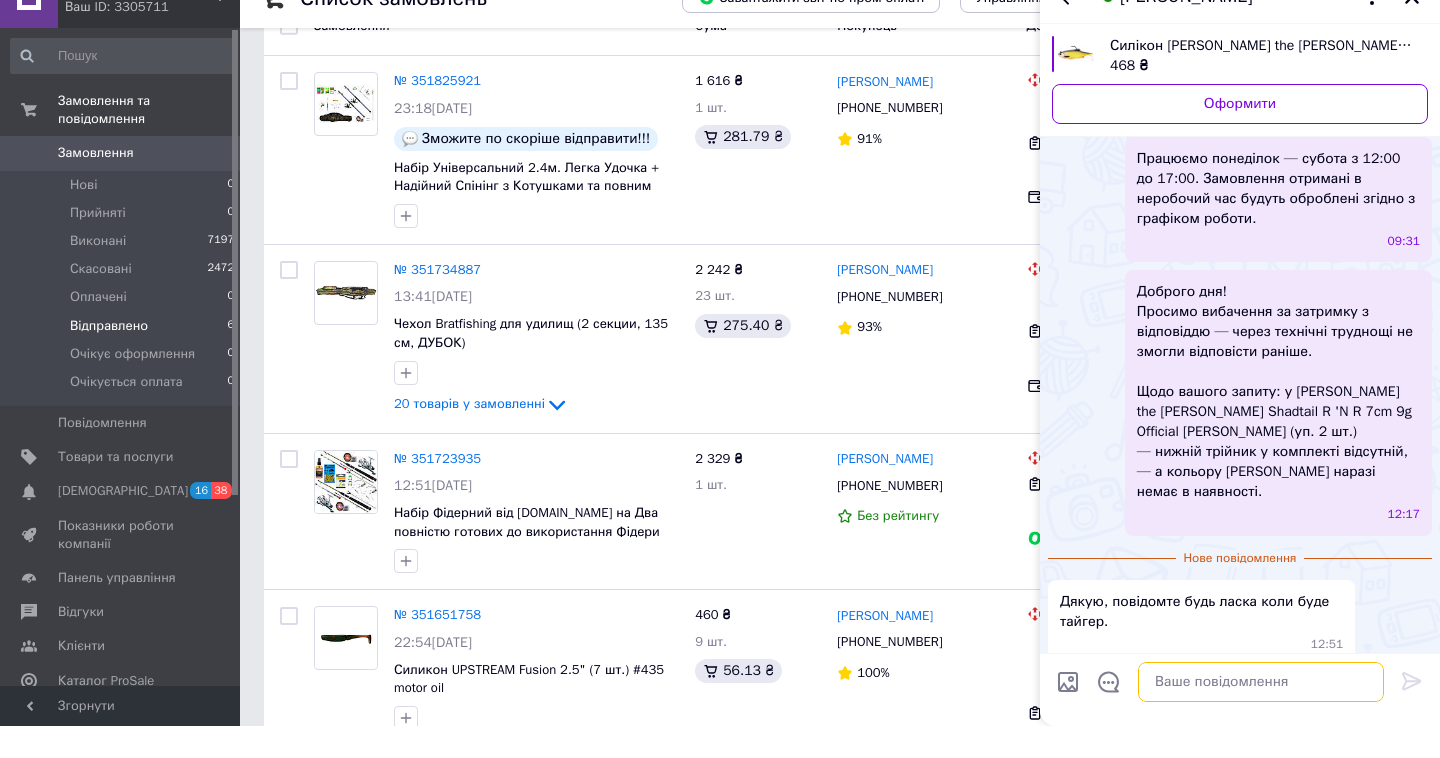 click at bounding box center [1261, 714] 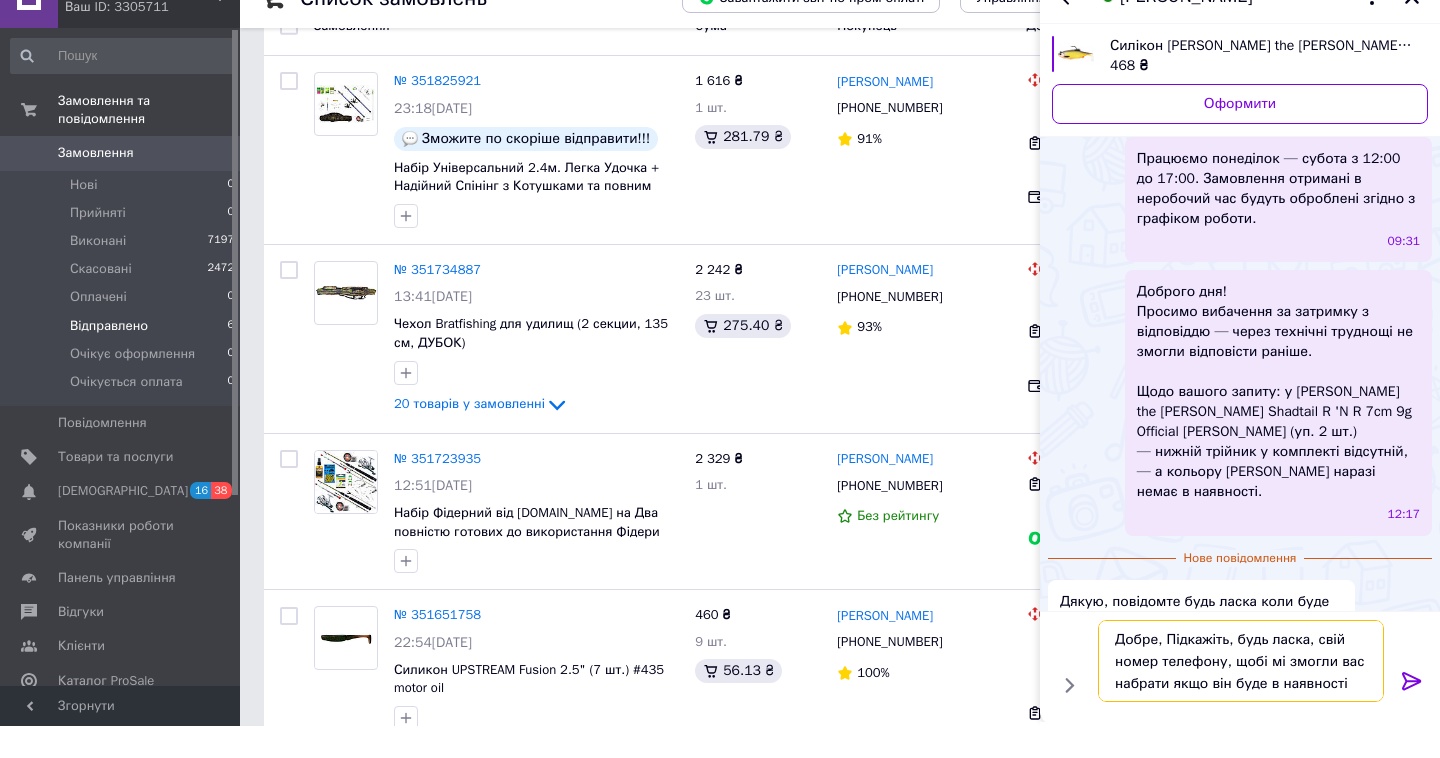click on "Добре, Підкажіть, будь ласка, свій номер телефону, щобі мі змогли вас набрати якщо він буде в наявності" at bounding box center (1241, 693) 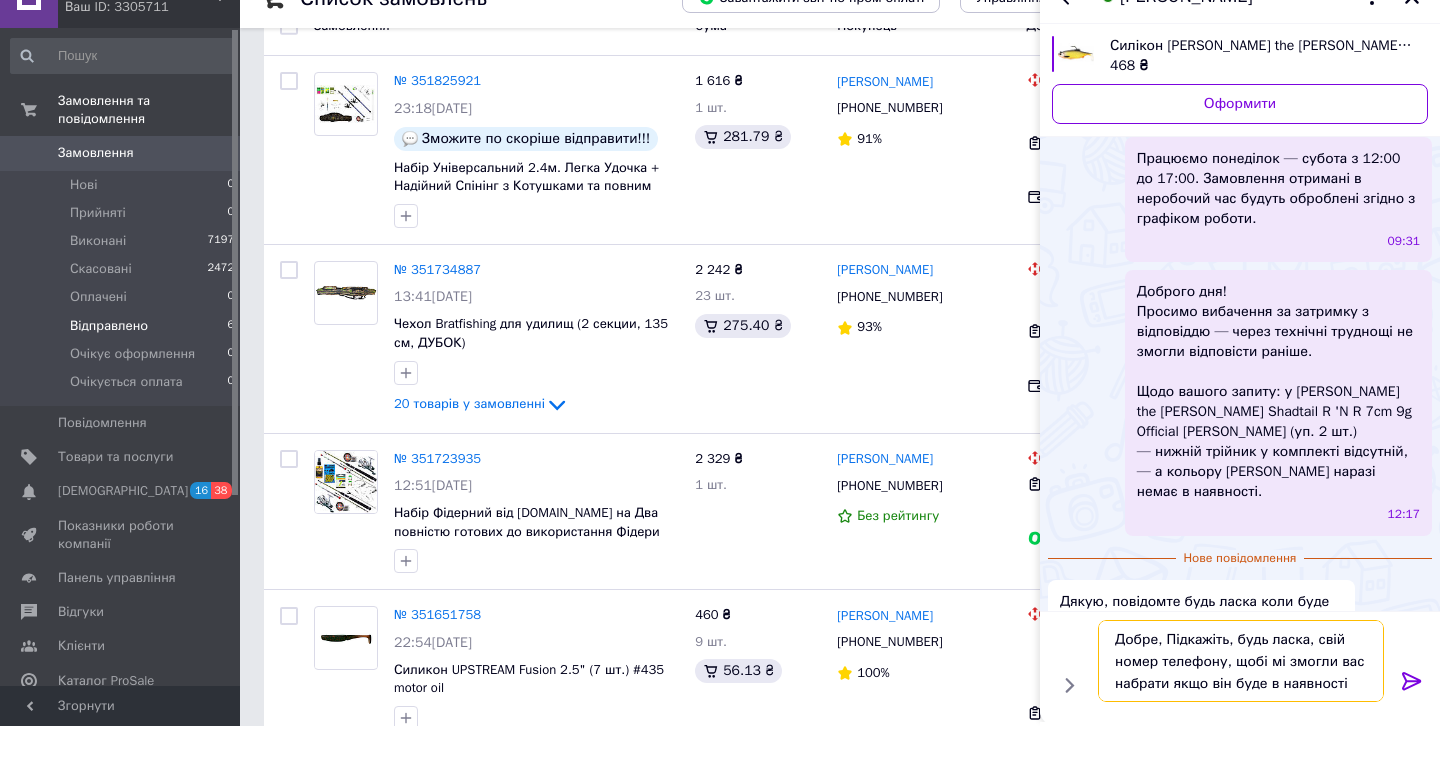 click on "Добре, Підкажіть, будь ласка, свій номер телефону, щобі мі змогли вас набрати якщо він буде в наявності" at bounding box center [1241, 693] 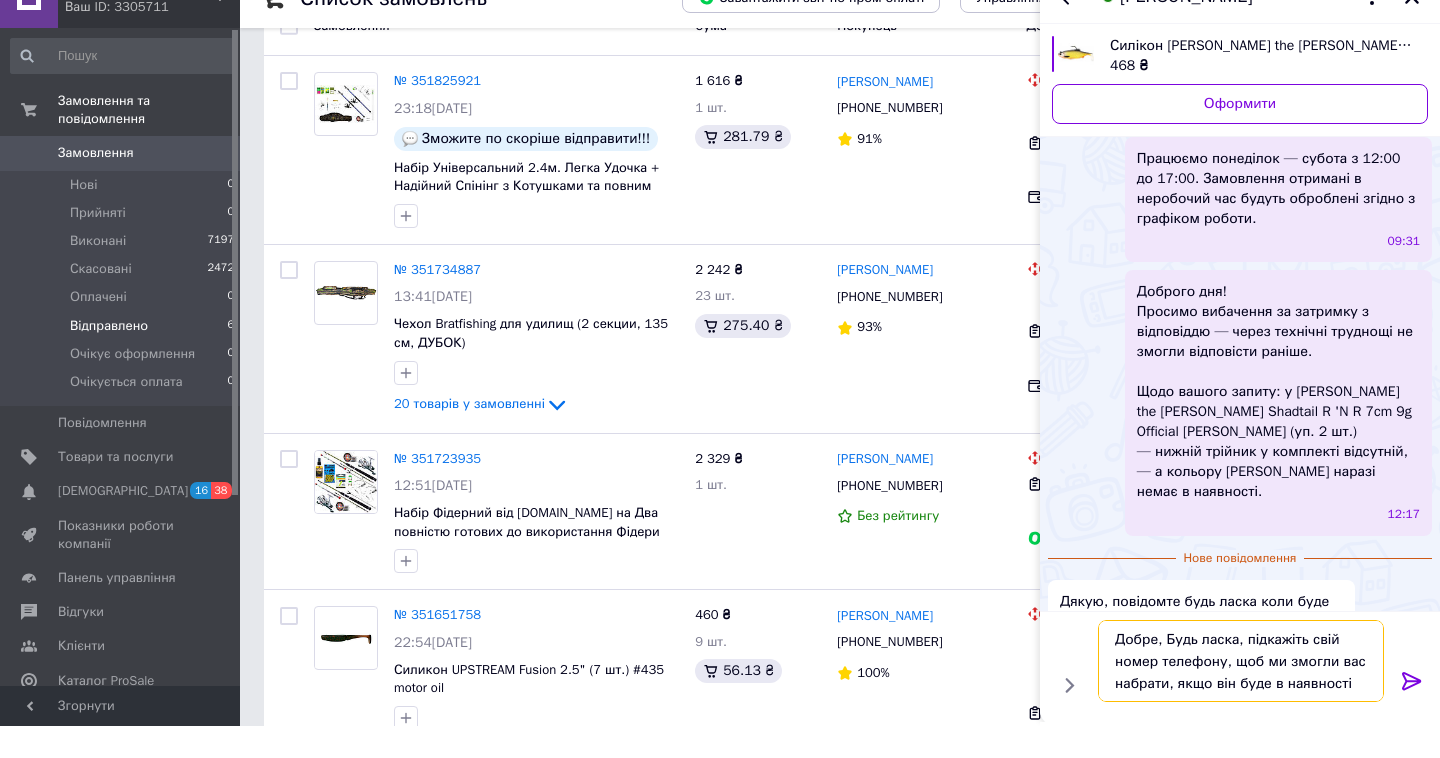 type on "Добре, Будь ласка, підкажіть свій номер телефону, щоб ми змогли вас набрати, якщо він буде в наявності" 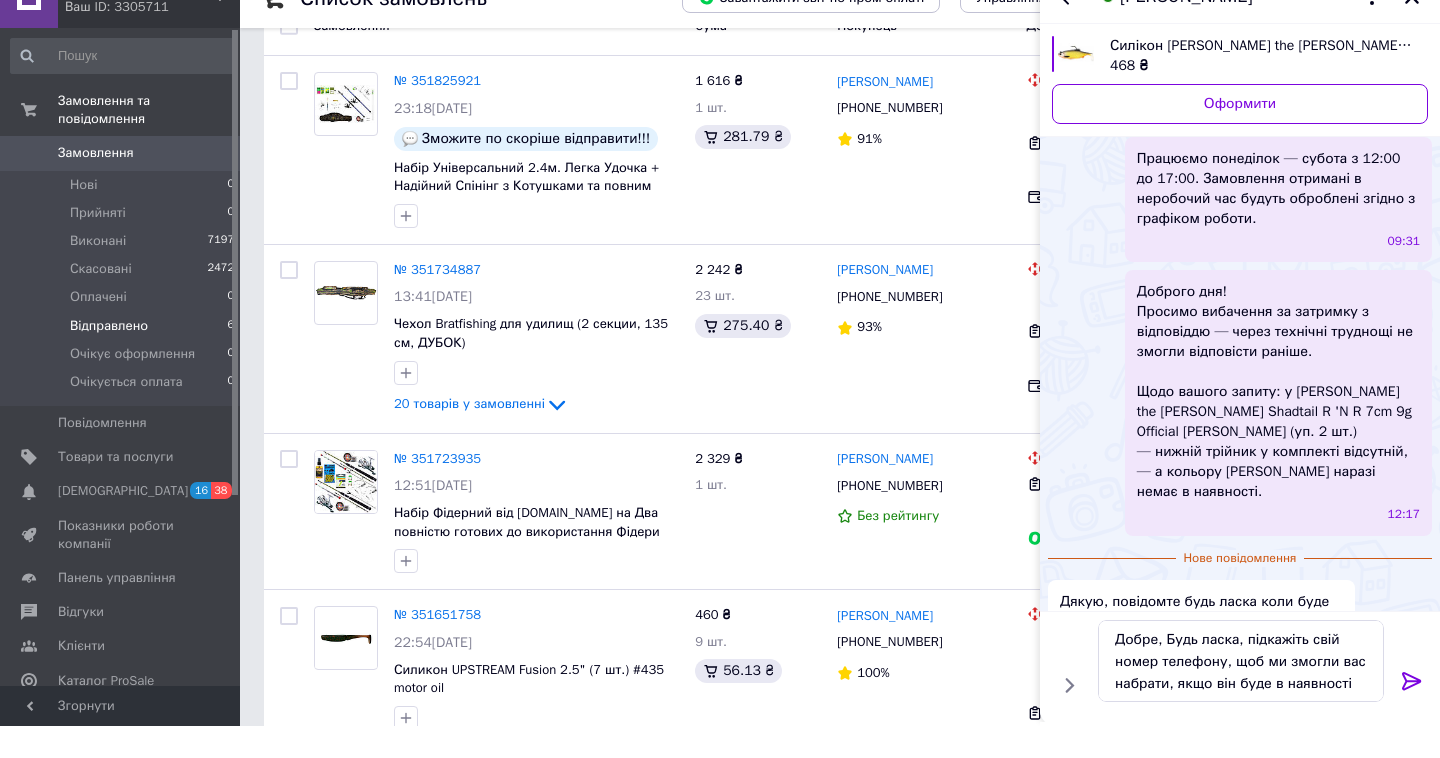 click on "Добре, Будь ласка, підкажіть свій номер телефону, щоб ми змогли вас набрати, якщо він буде в наявності Добре, Будь ласка, підкажіть свій номер телефону, щоб ми змогли вас набрати, якщо він буде в наявності" at bounding box center [1240, 693] 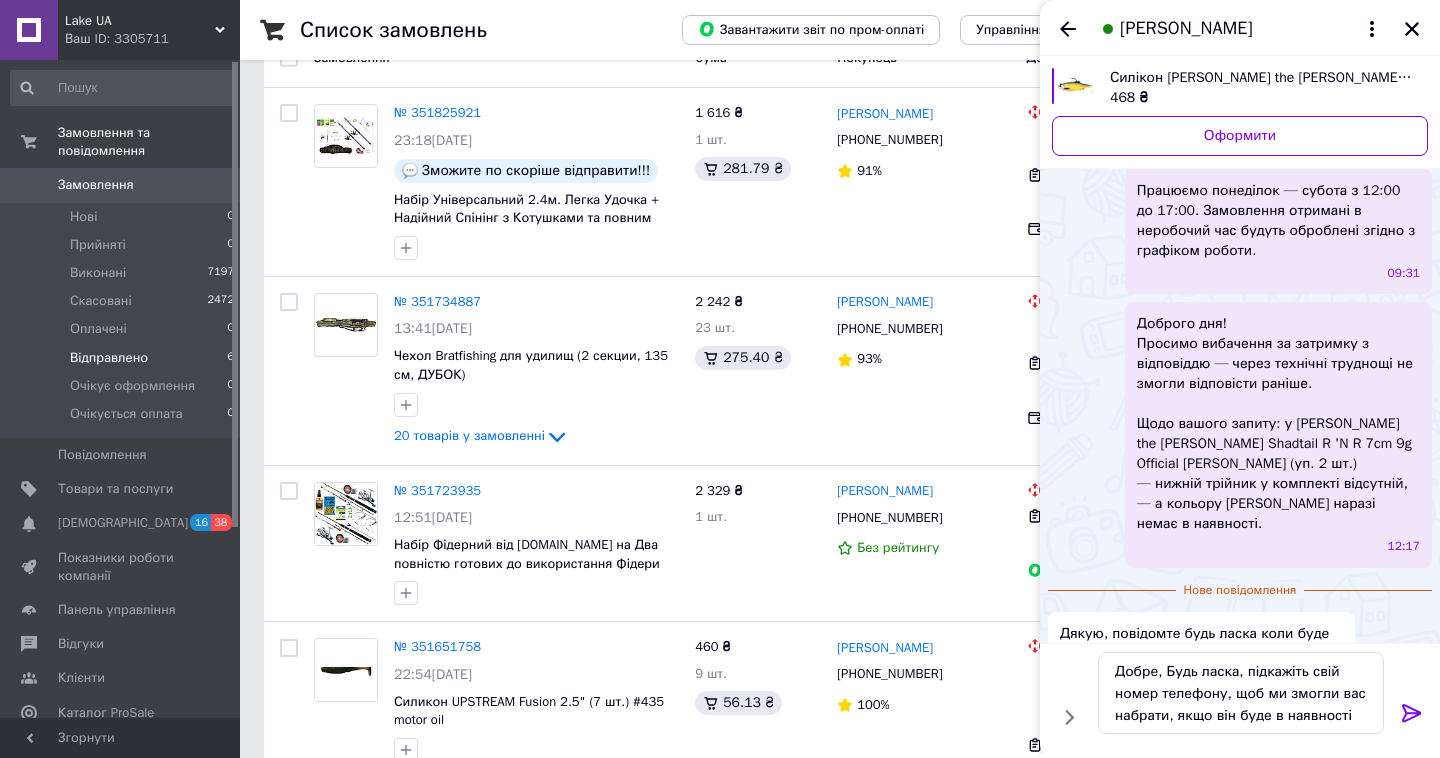 click 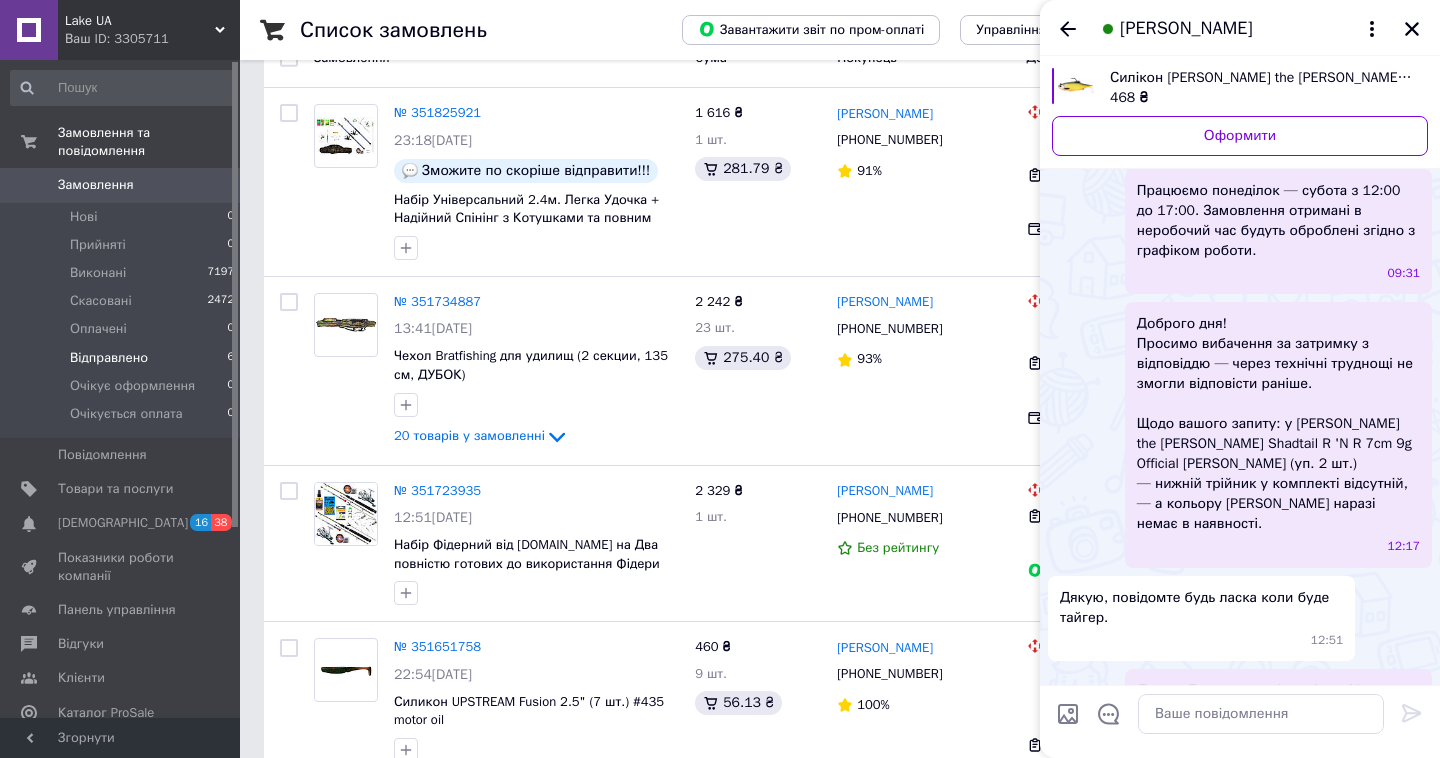 scroll, scrollTop: 355, scrollLeft: 0, axis: vertical 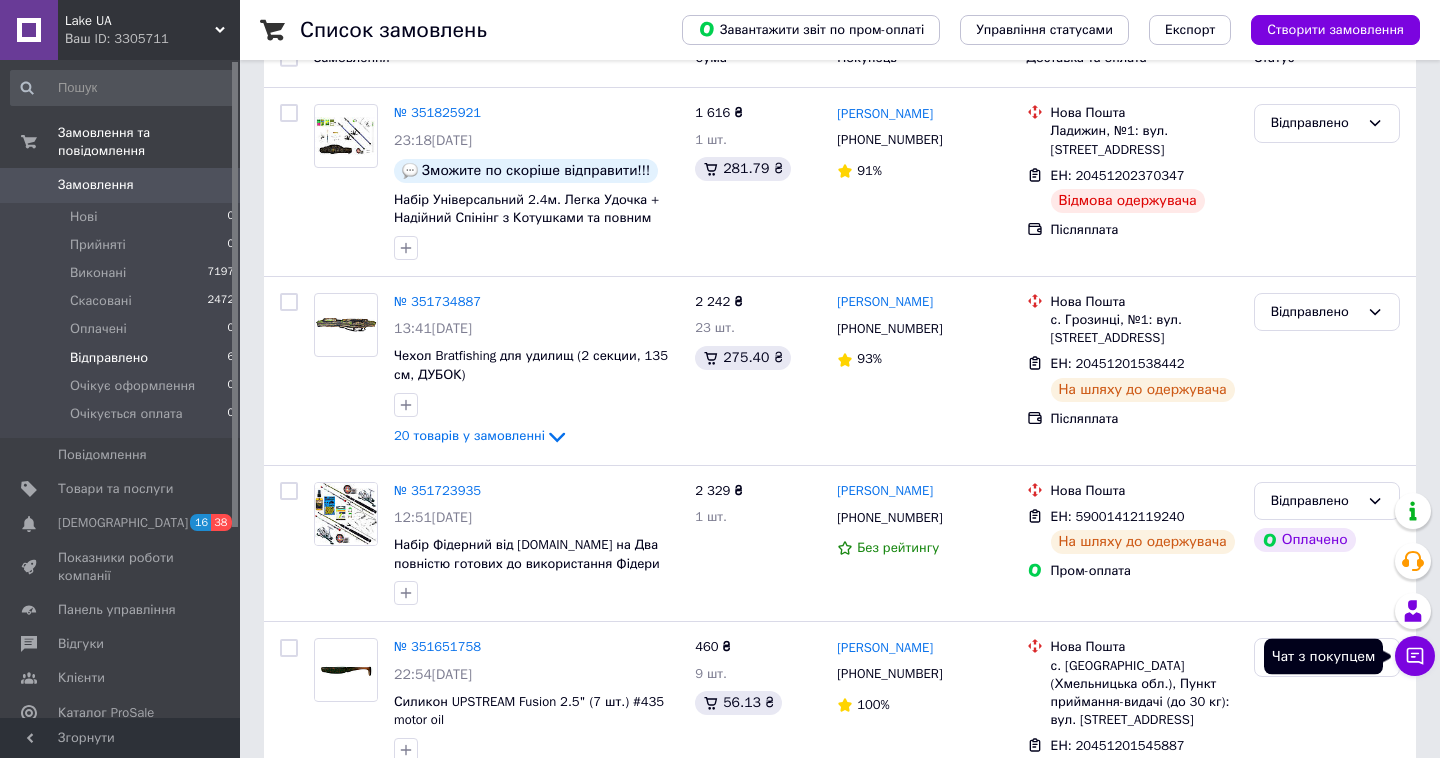 click 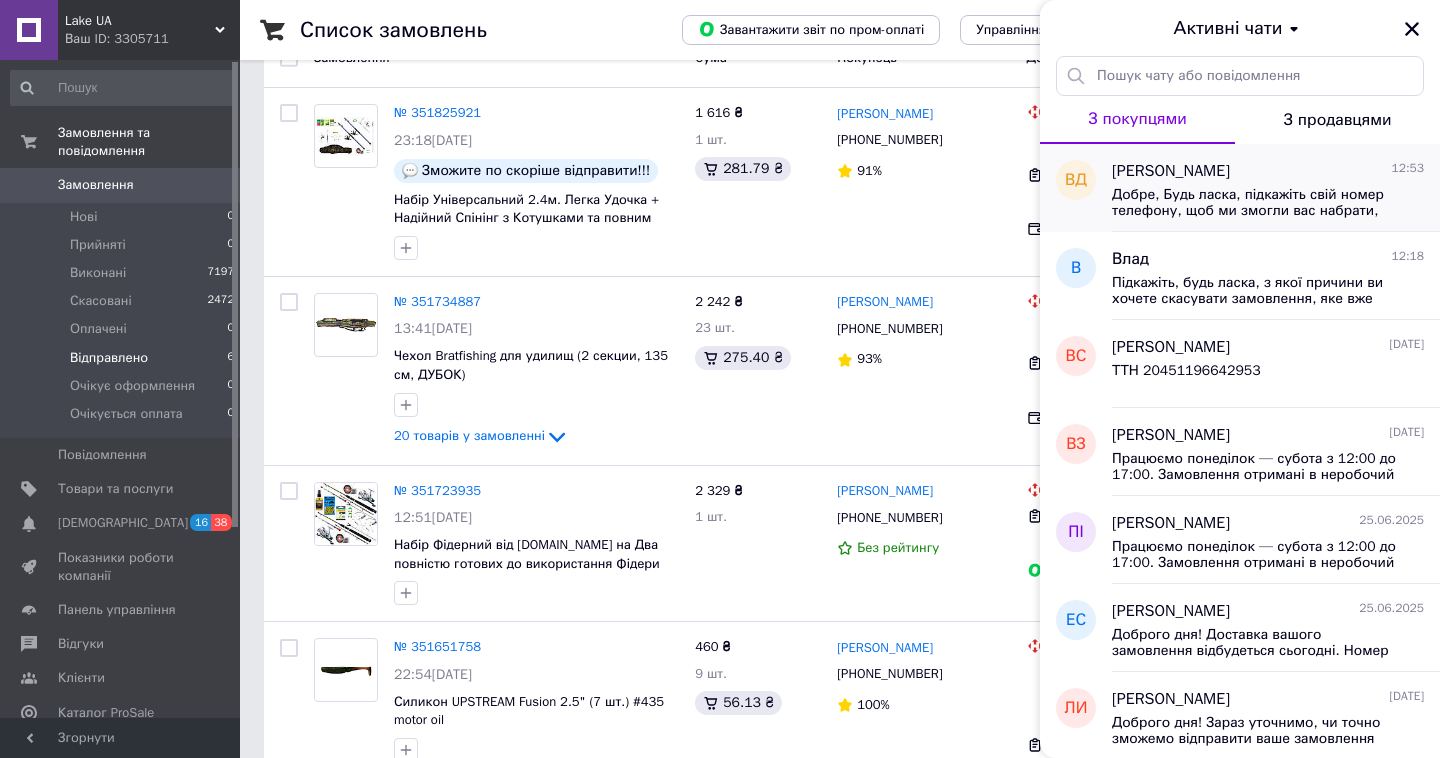 click on "Добре, Будь ласка, підкажіть свій номер телефону, щоб ми змогли вас набрати, якщо він буде в наявності" at bounding box center (1254, 203) 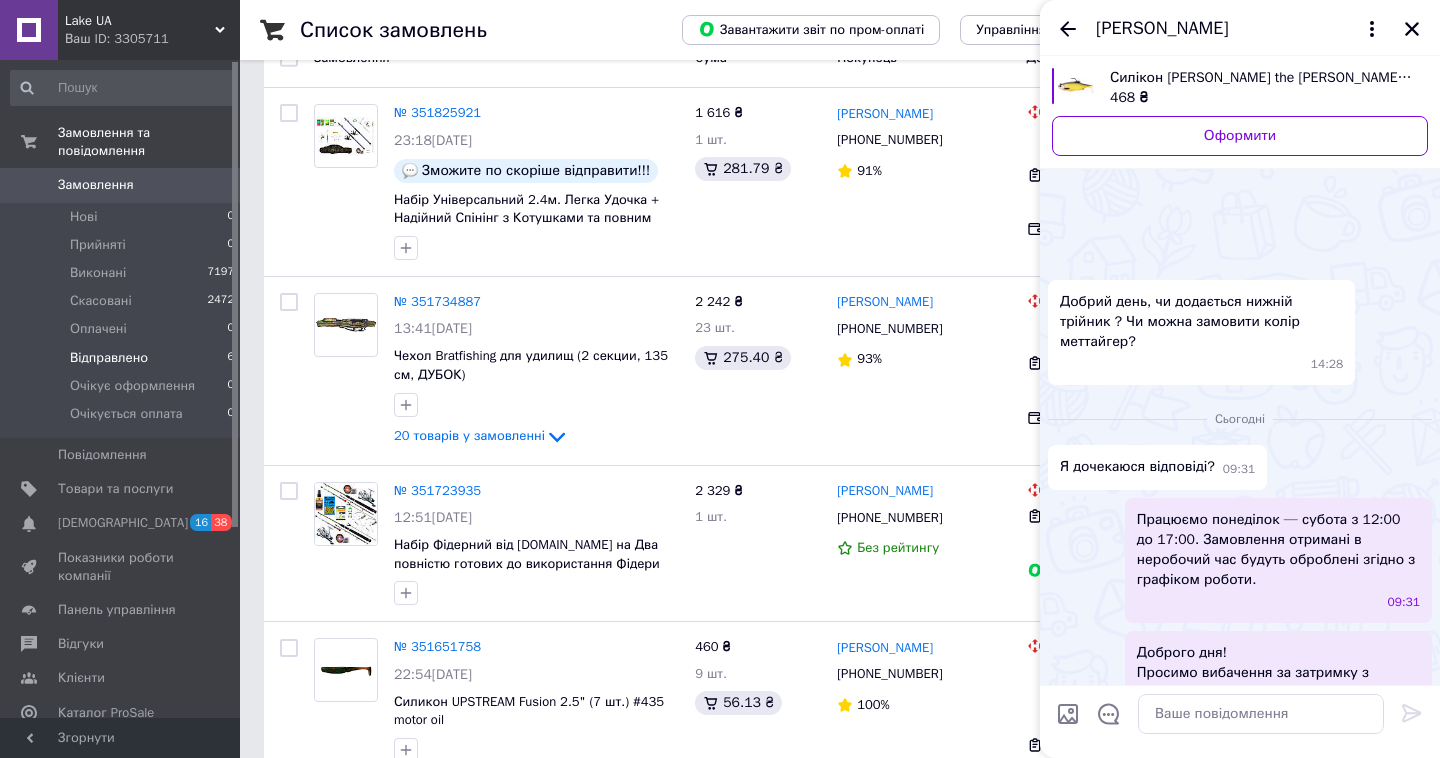 scroll, scrollTop: 406, scrollLeft: 0, axis: vertical 